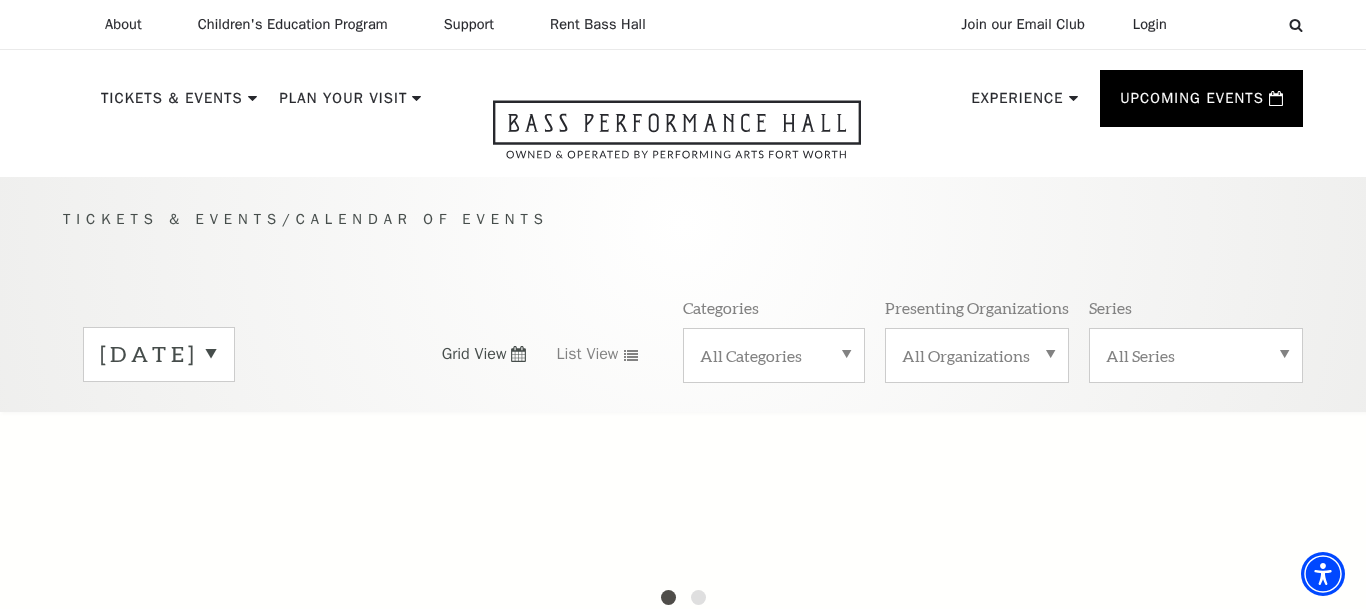 scroll, scrollTop: 32, scrollLeft: 0, axis: vertical 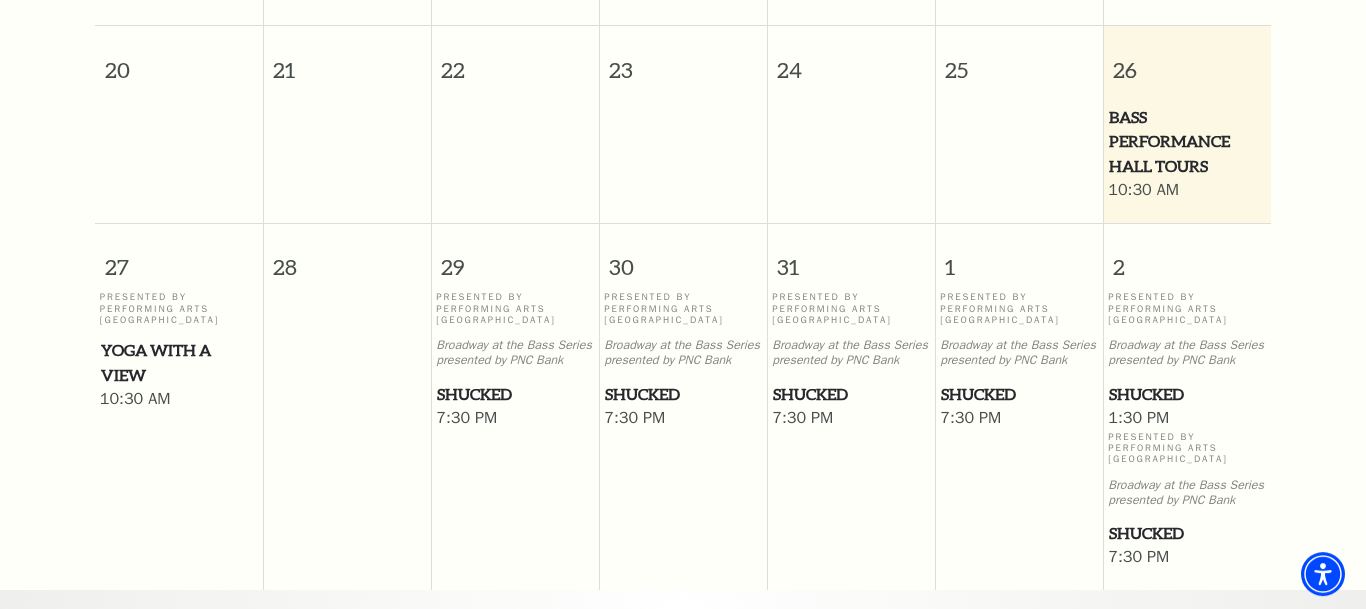 click on "Shucked" at bounding box center [683, 394] 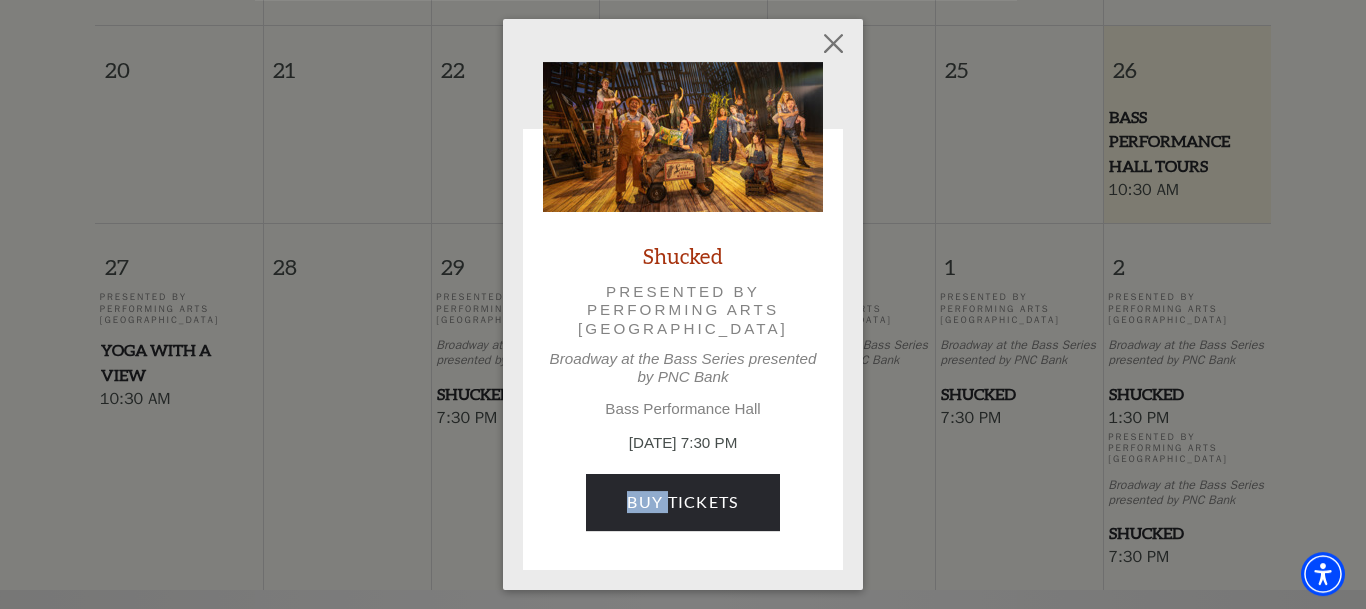 click on "Shucked   Presented by Performing Arts Fort Worth   Broadway at the Bass Series presented by PNC Bank   Bass Performance Hall
July 30, 7:30 PM
Buy Tickets" at bounding box center (683, 306) 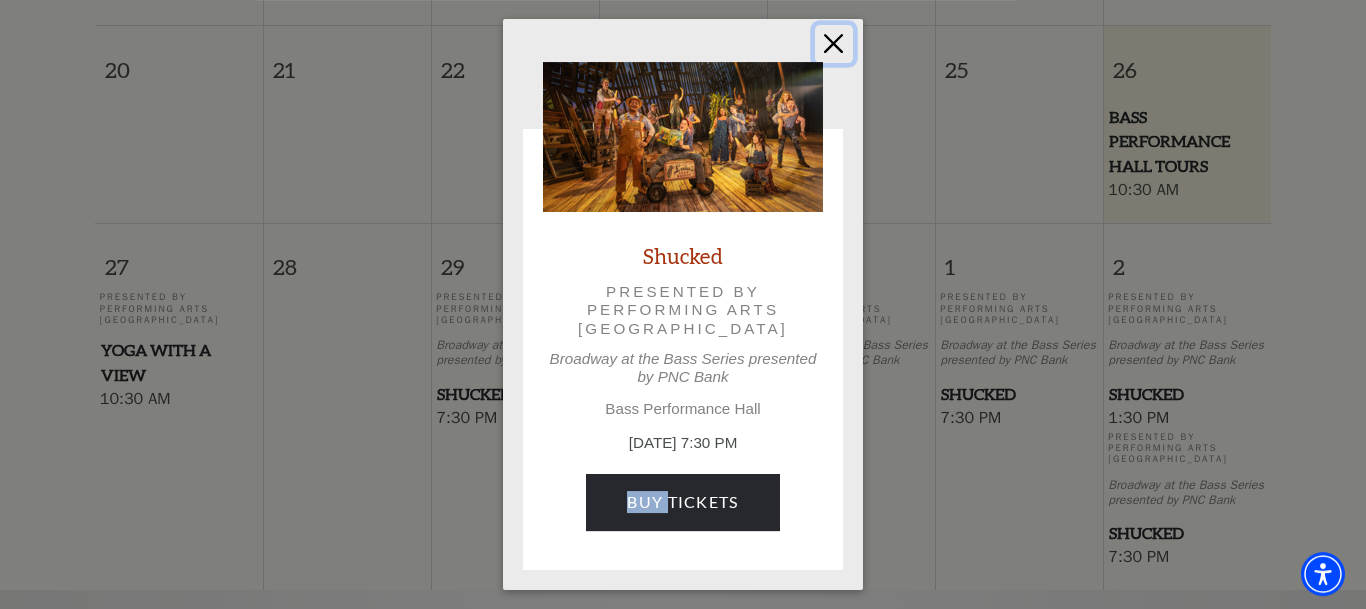 click at bounding box center [834, 44] 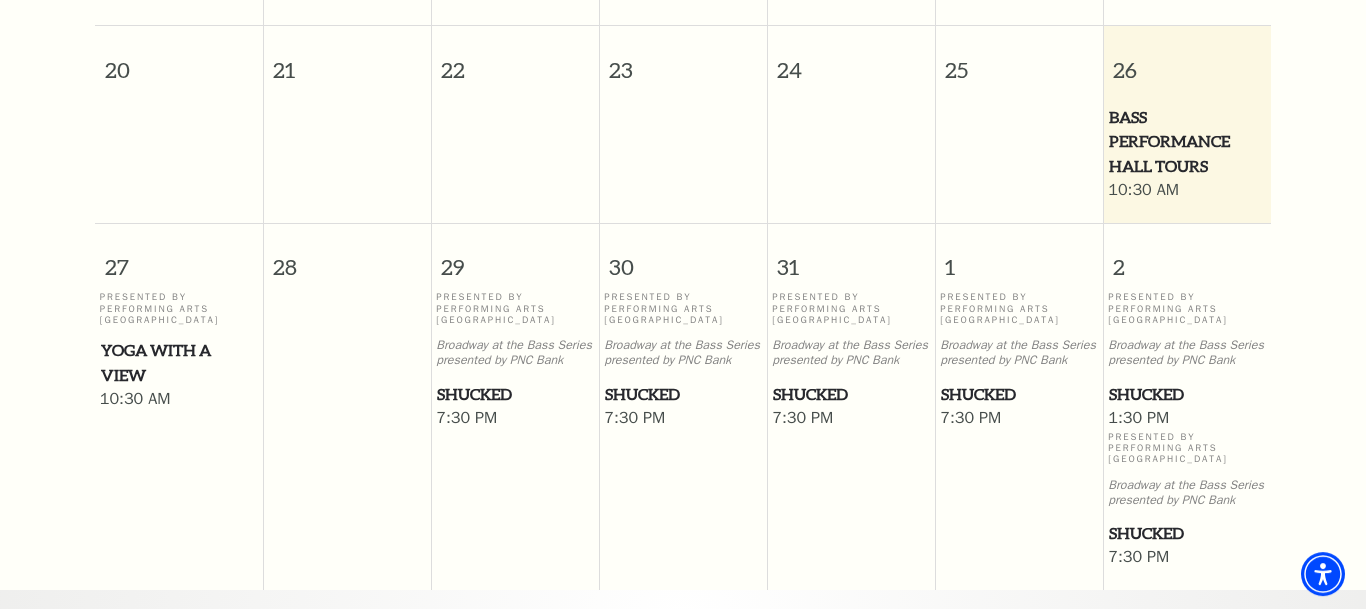 click on "Shucked" at bounding box center [683, 394] 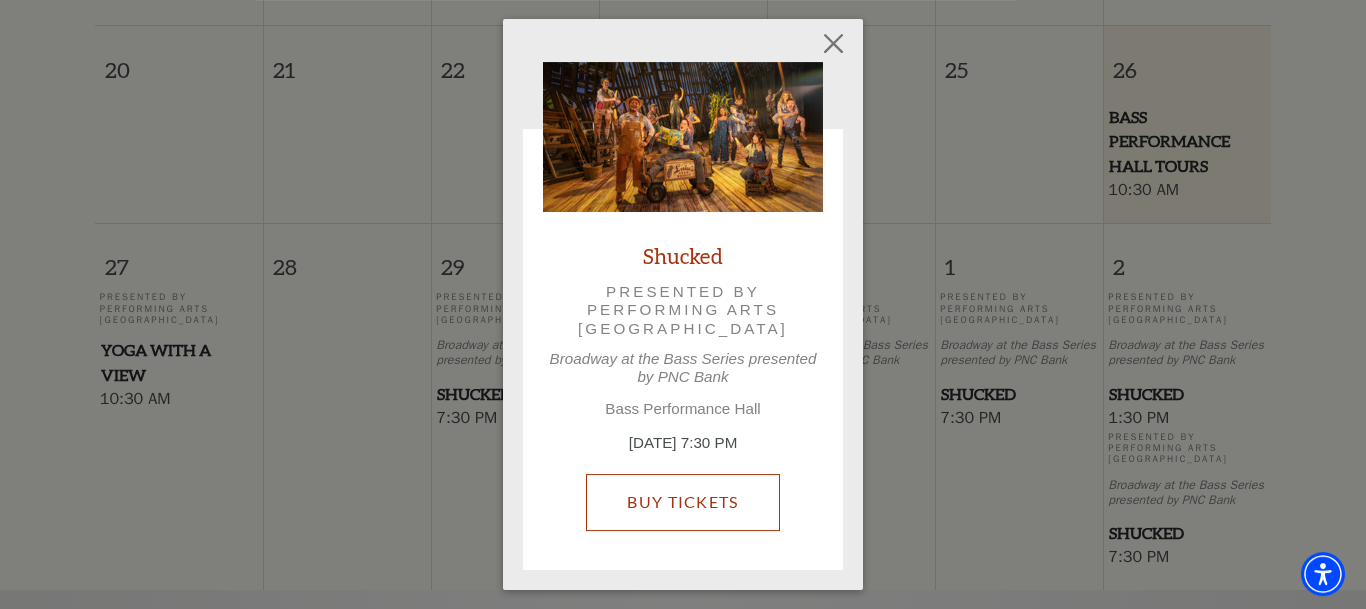 click on "Buy Tickets" at bounding box center [682, 502] 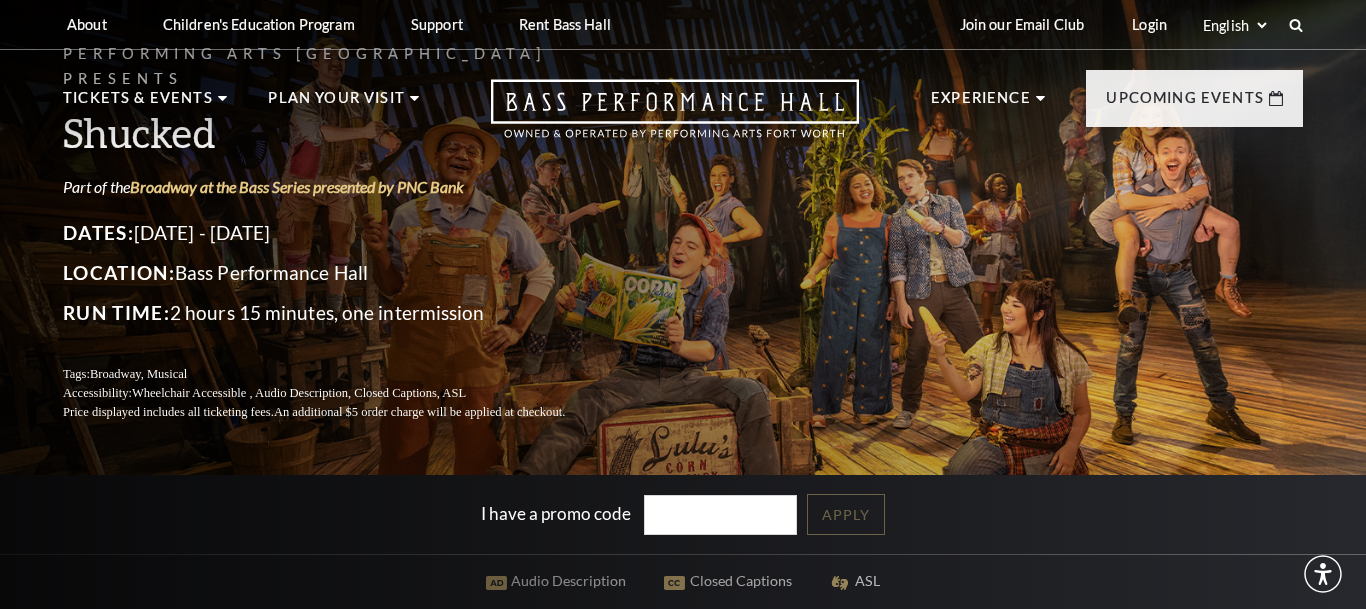 scroll, scrollTop: 0, scrollLeft: 0, axis: both 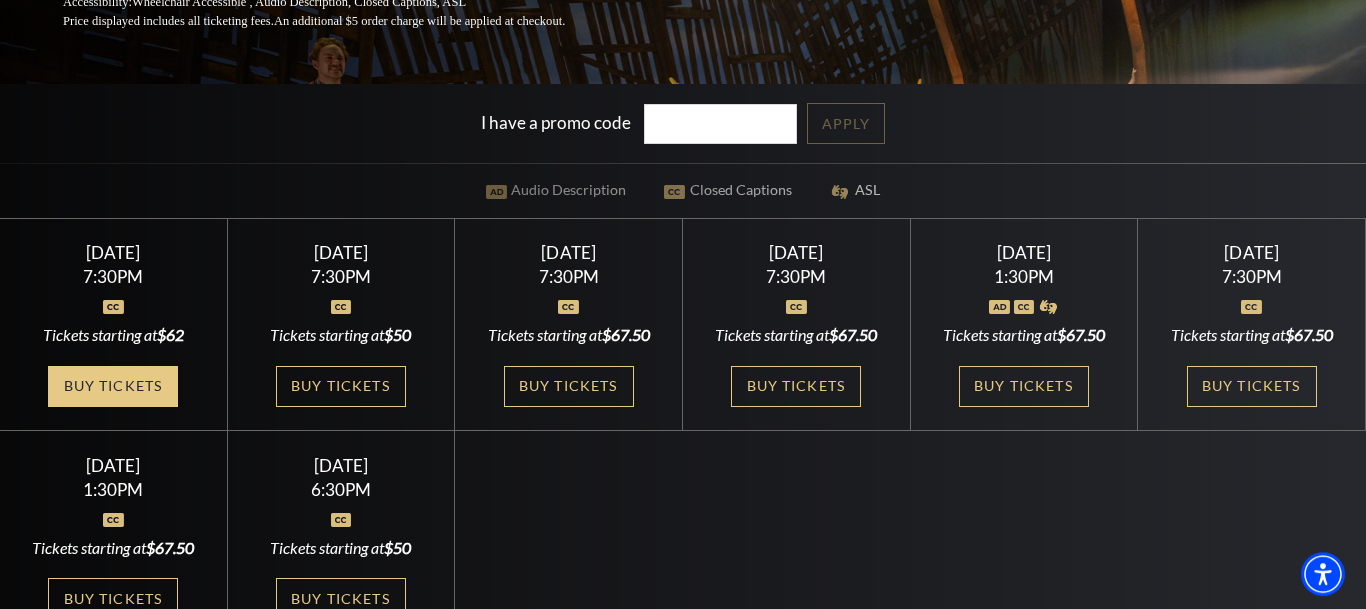 click on "Buy Tickets" at bounding box center [113, 386] 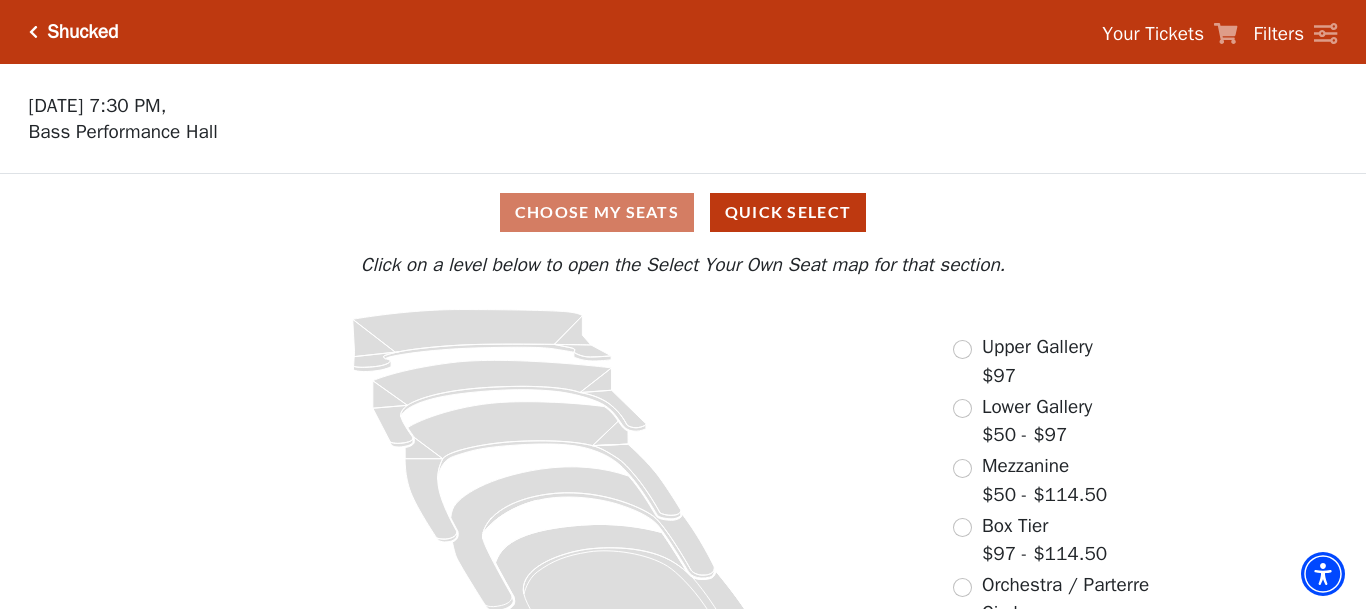 scroll, scrollTop: 0, scrollLeft: 0, axis: both 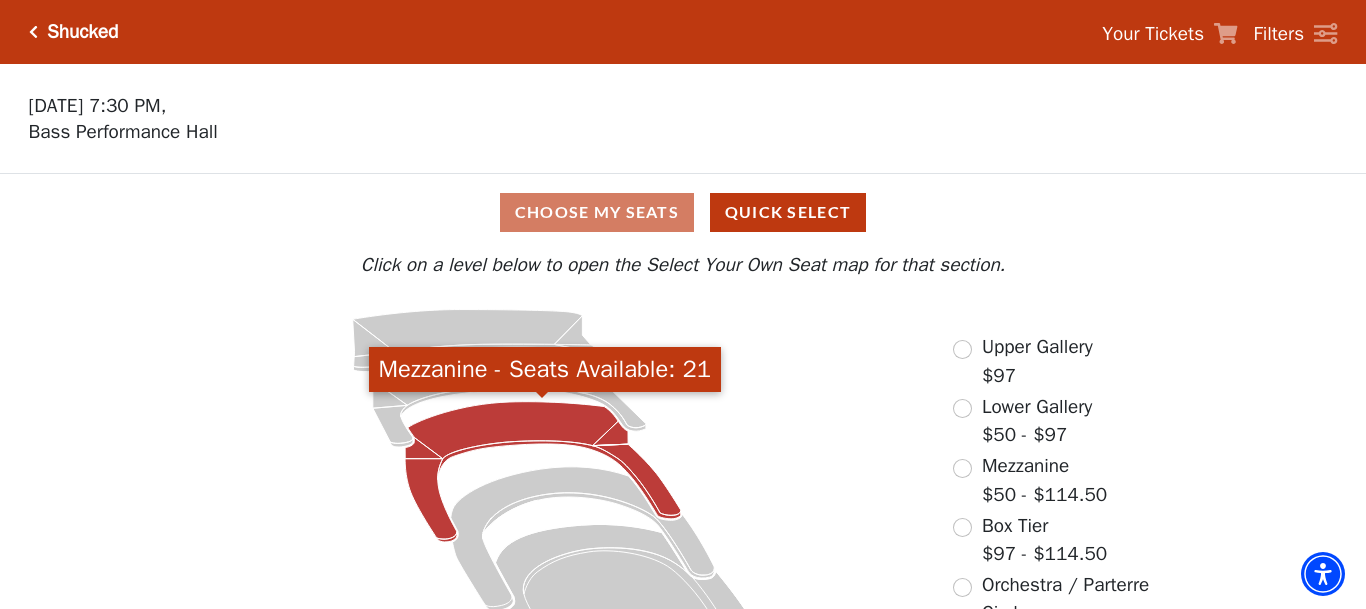click 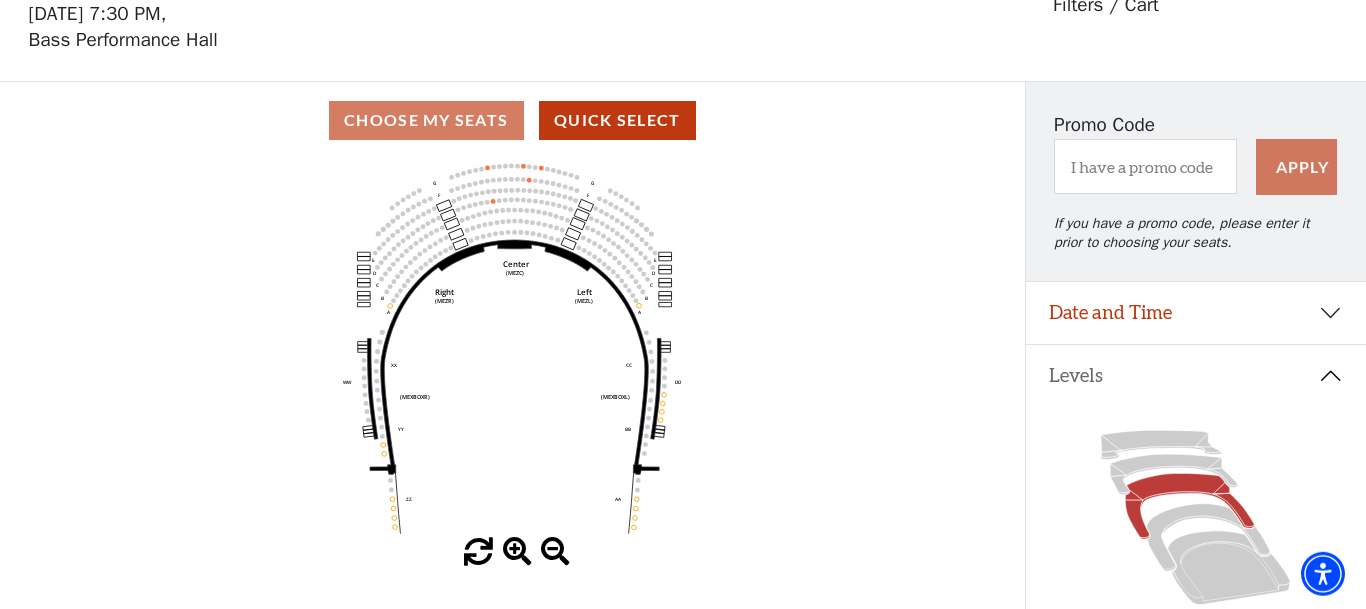 scroll, scrollTop: 93, scrollLeft: 0, axis: vertical 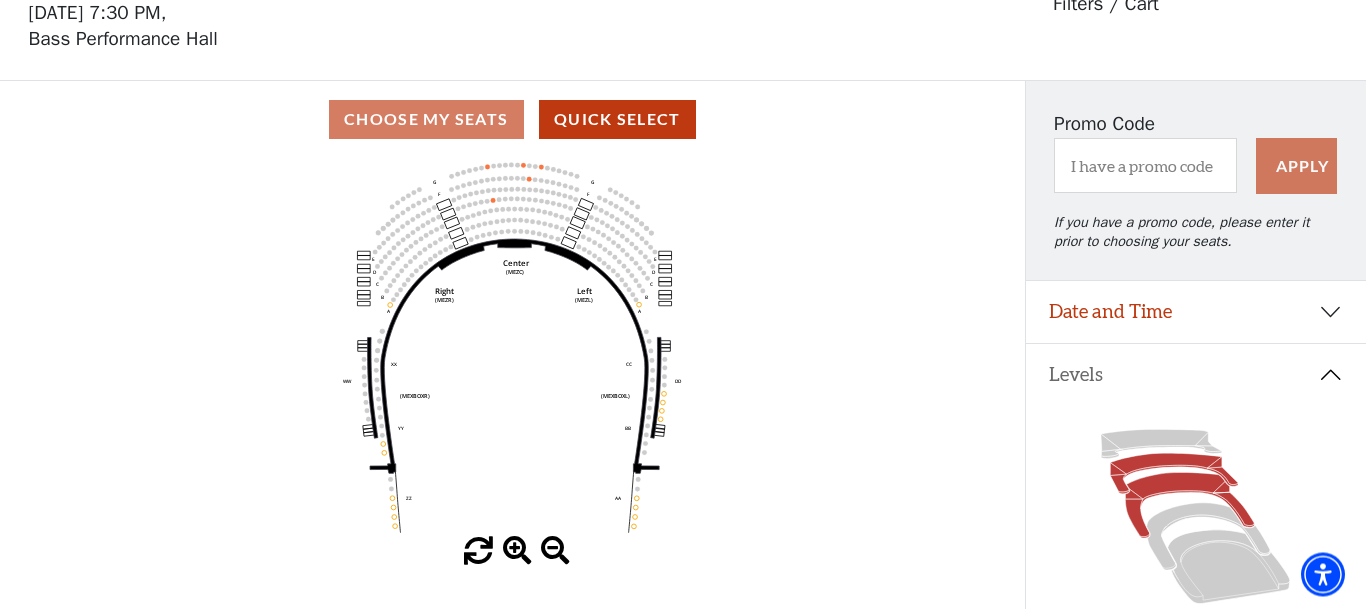 click 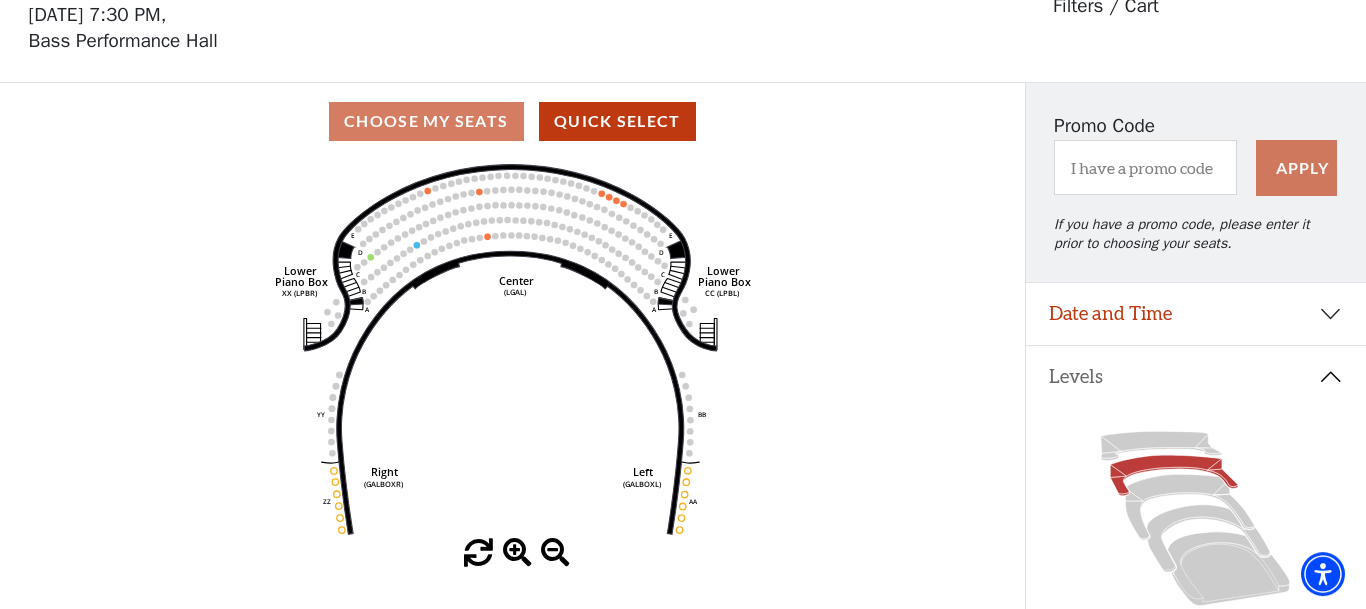 scroll, scrollTop: 93, scrollLeft: 0, axis: vertical 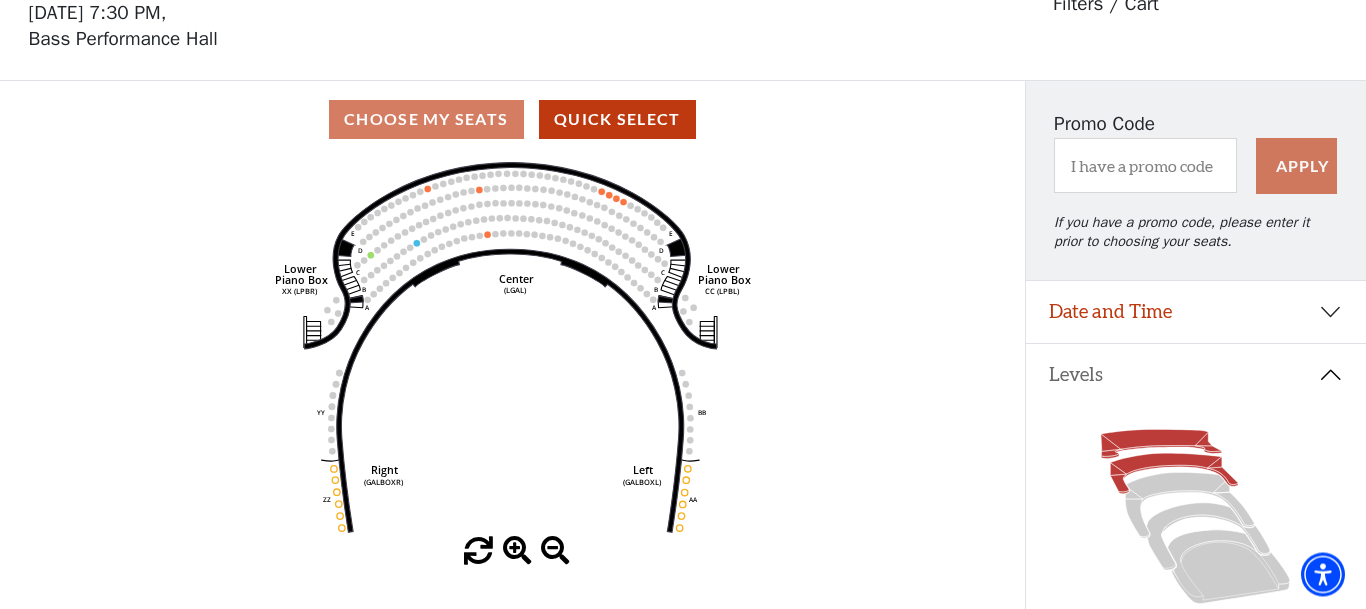 click 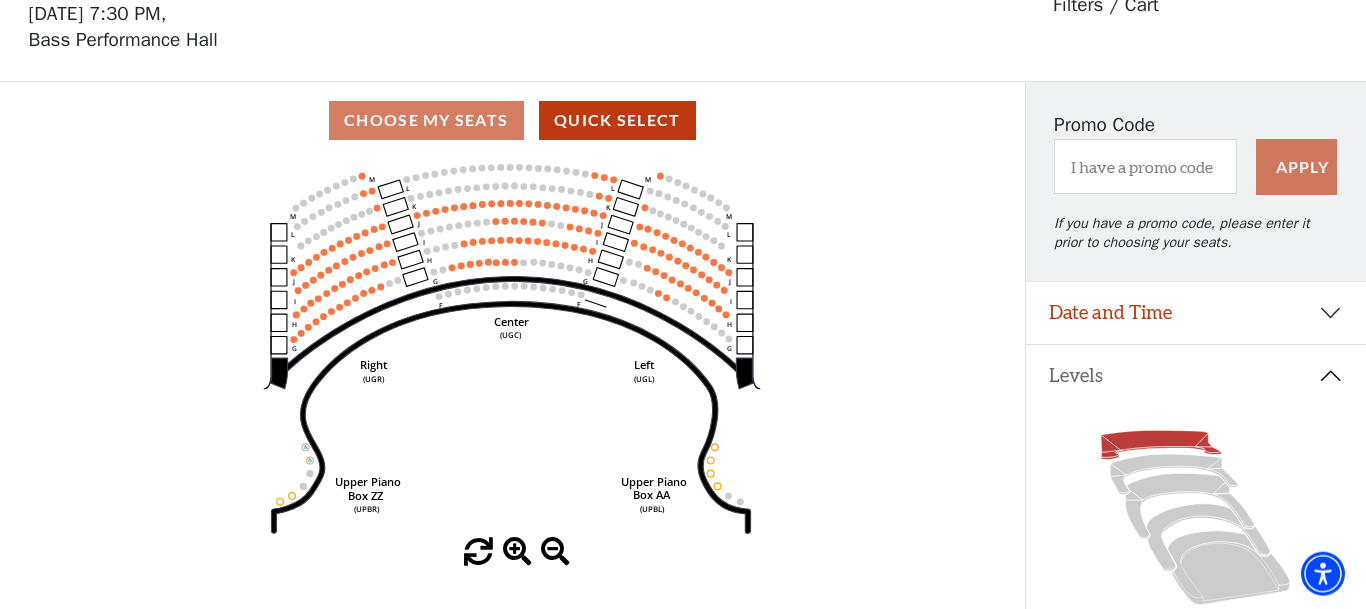 scroll, scrollTop: 93, scrollLeft: 0, axis: vertical 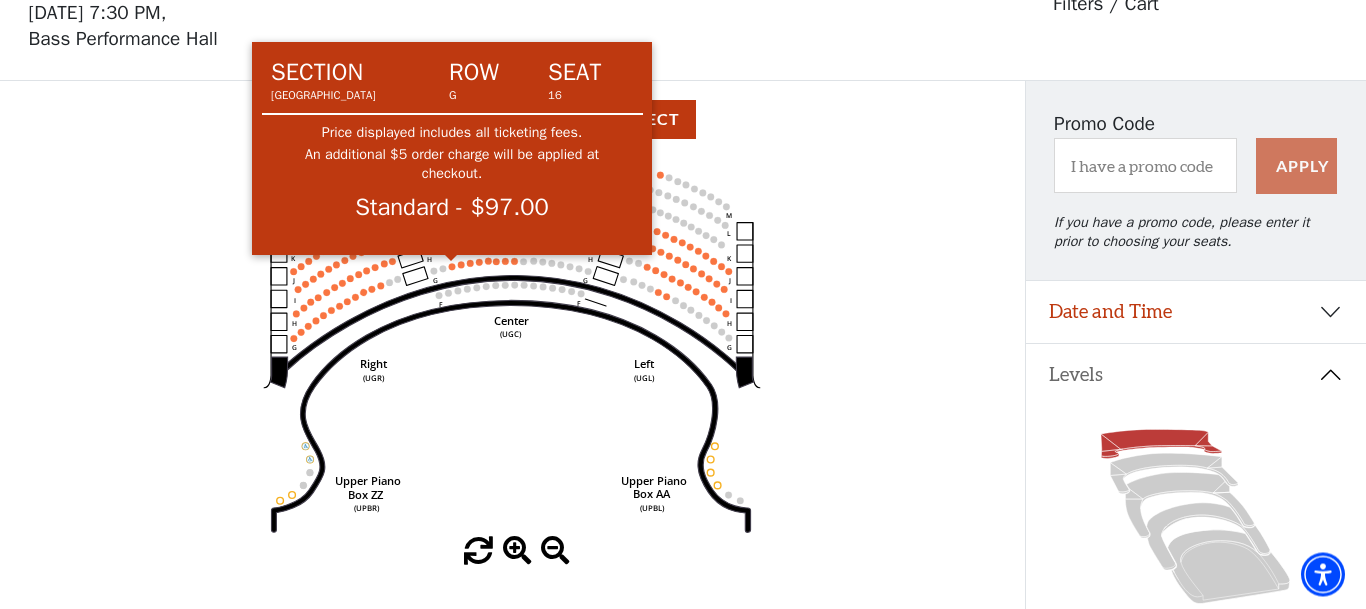 click 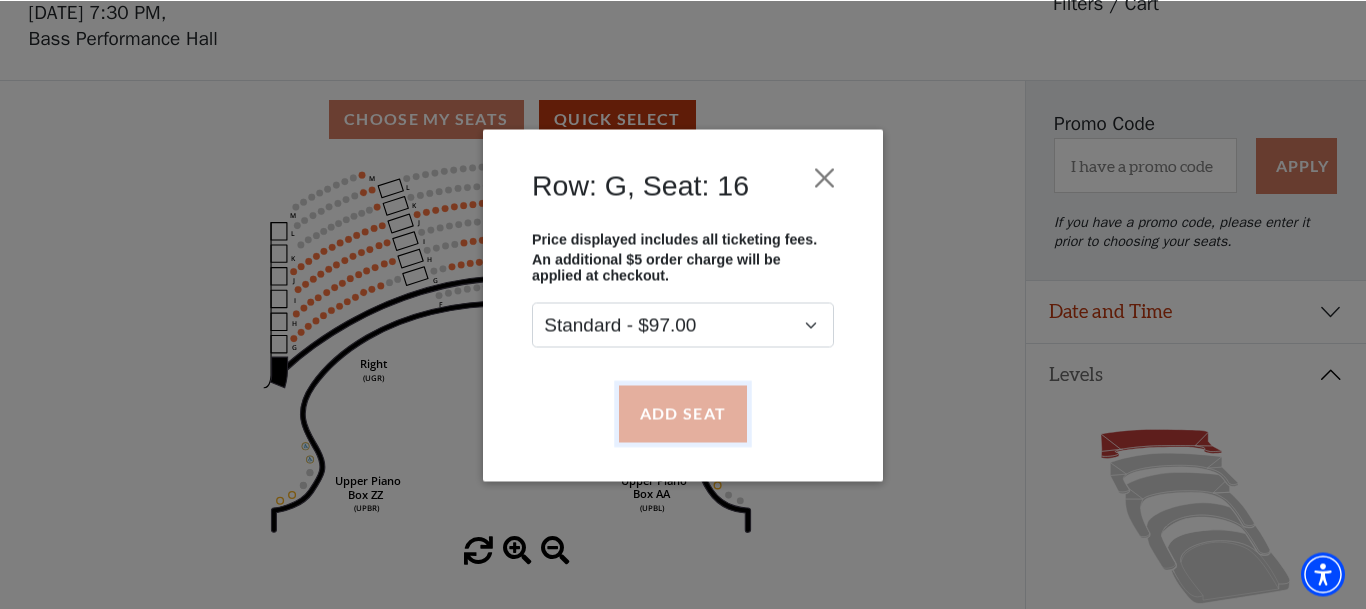 click on "Add Seat" at bounding box center (683, 413) 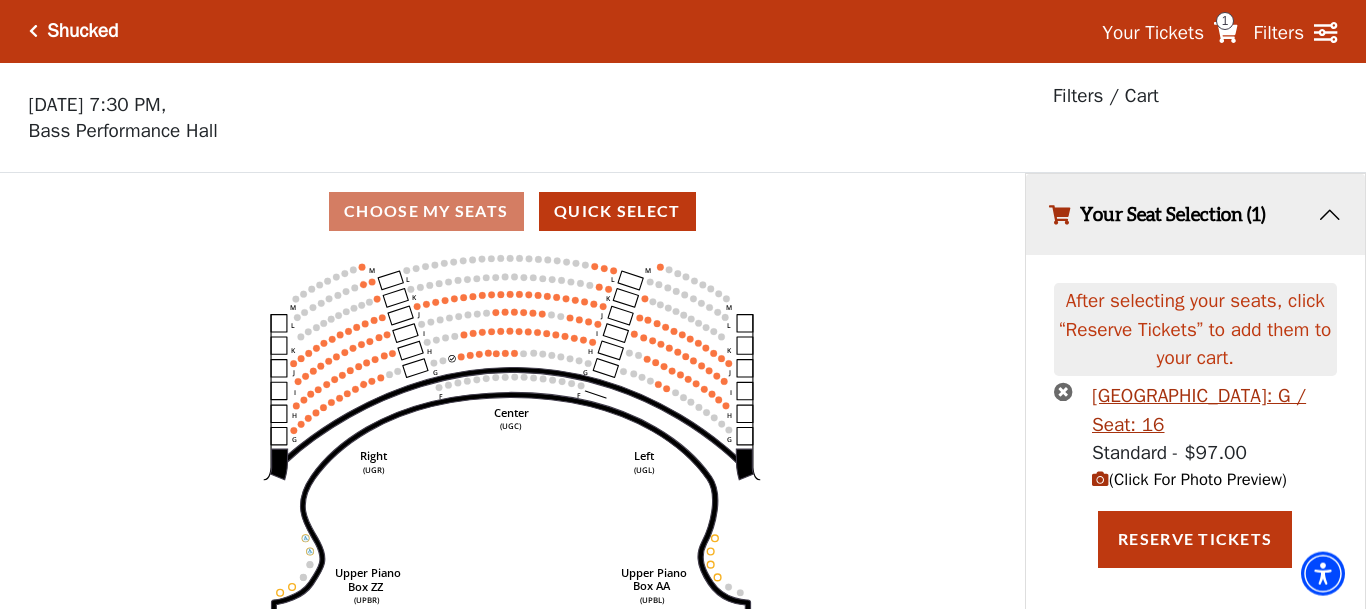 scroll, scrollTop: 0, scrollLeft: 0, axis: both 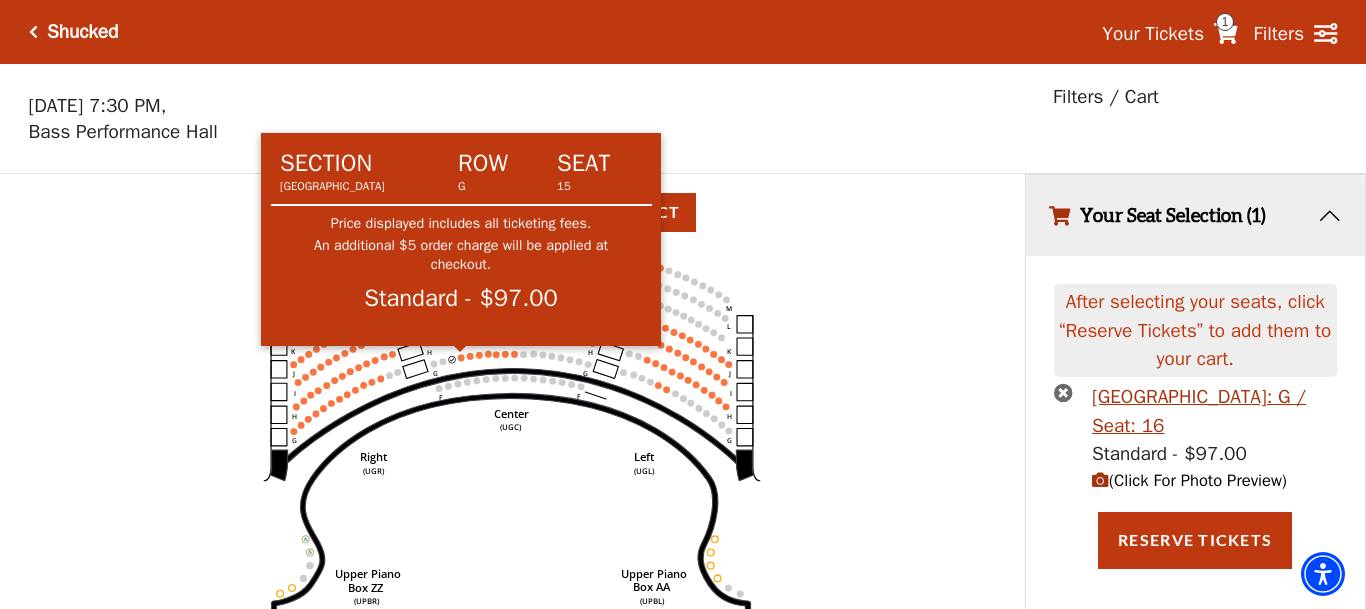 click 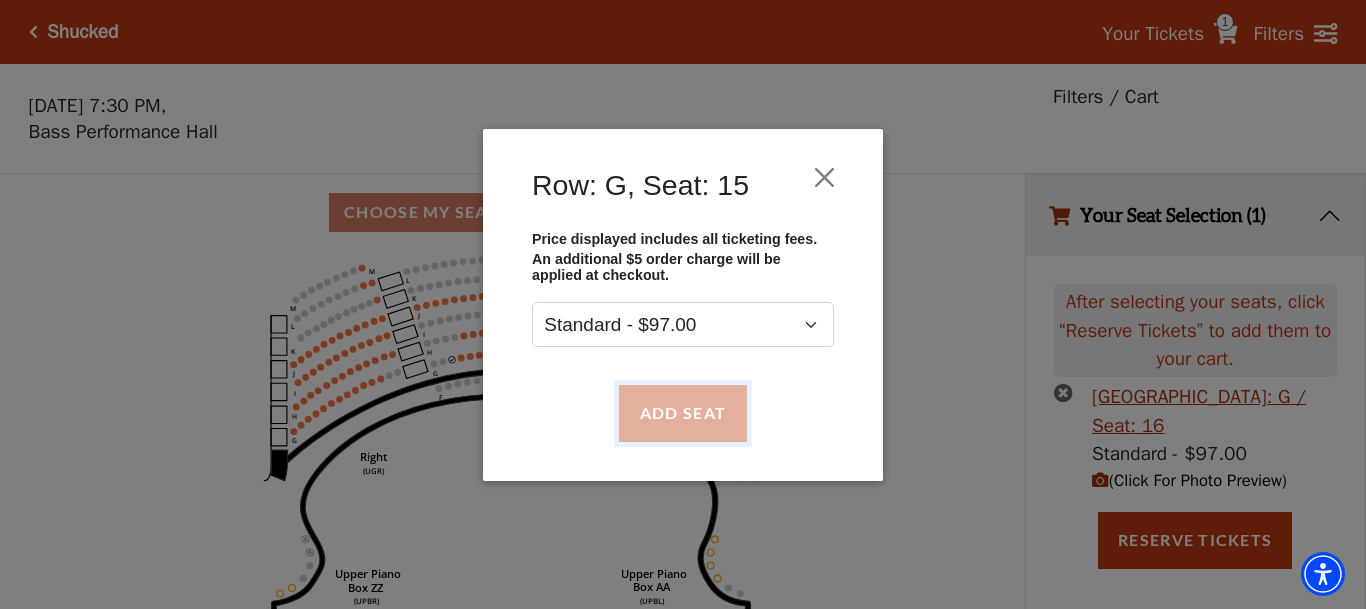 click on "Add Seat" at bounding box center (683, 413) 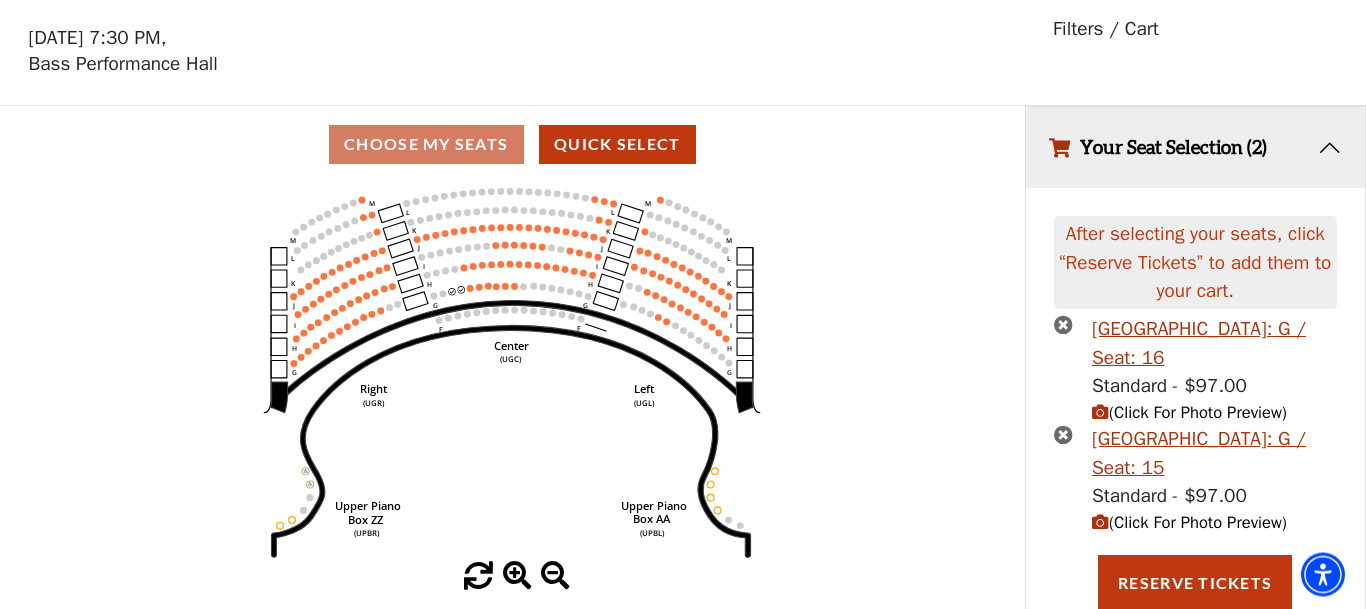 scroll, scrollTop: 70, scrollLeft: 0, axis: vertical 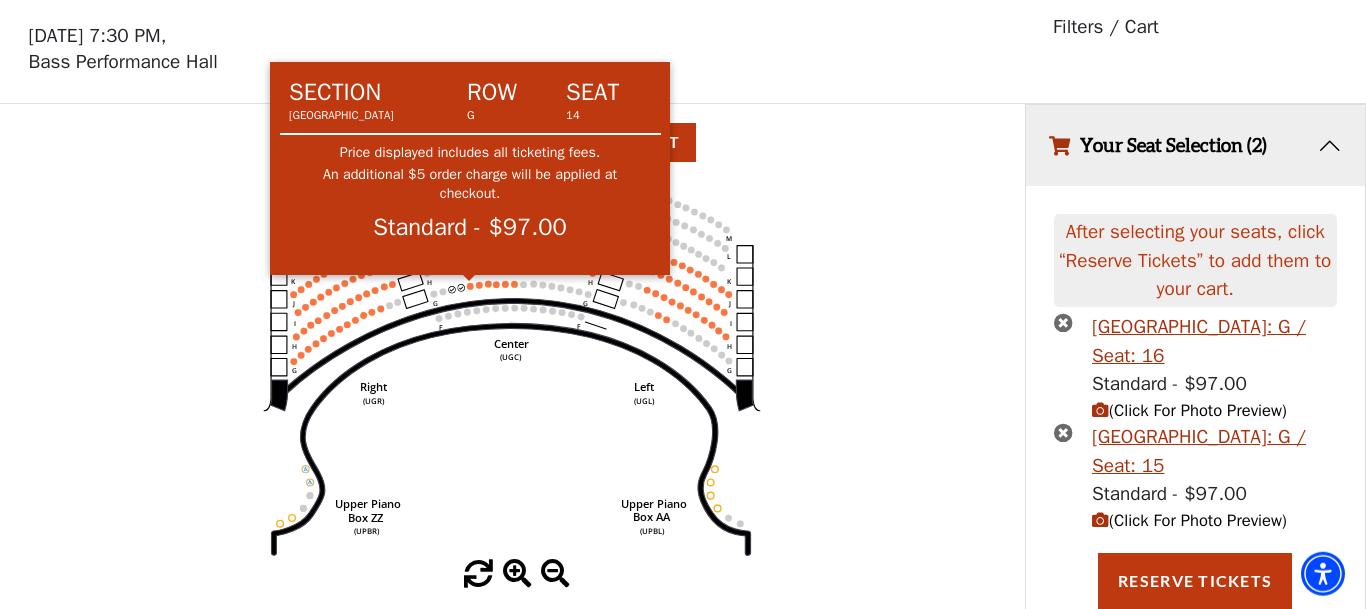click 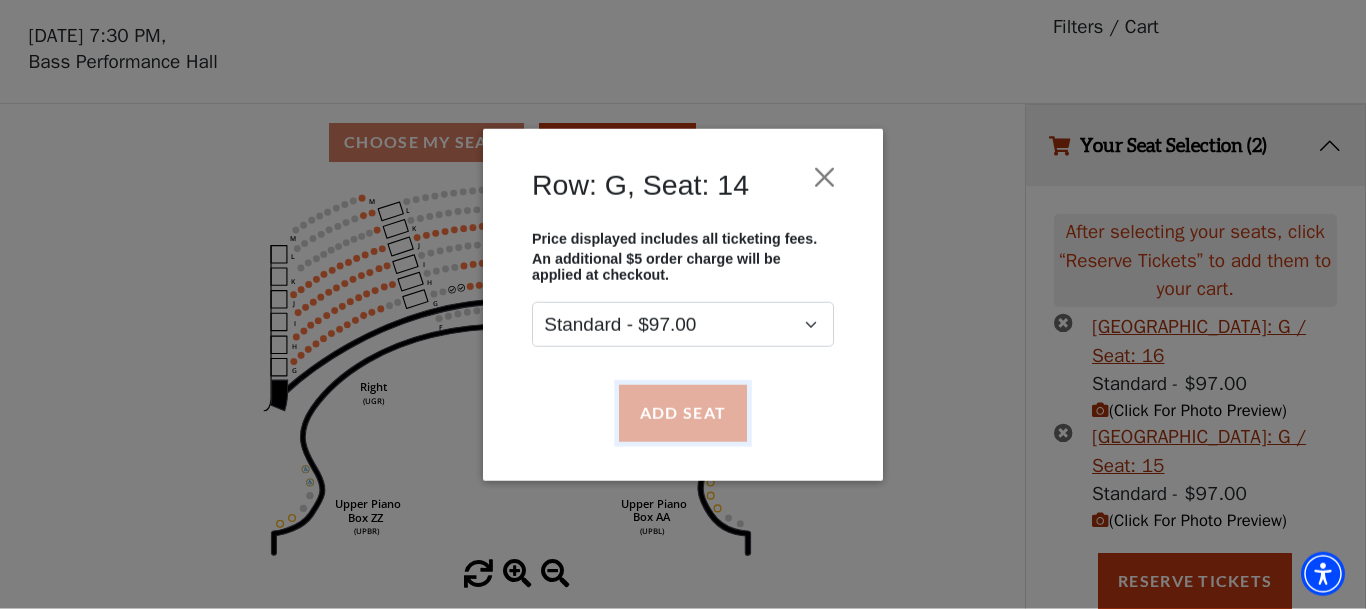 click on "Add Seat" at bounding box center (683, 413) 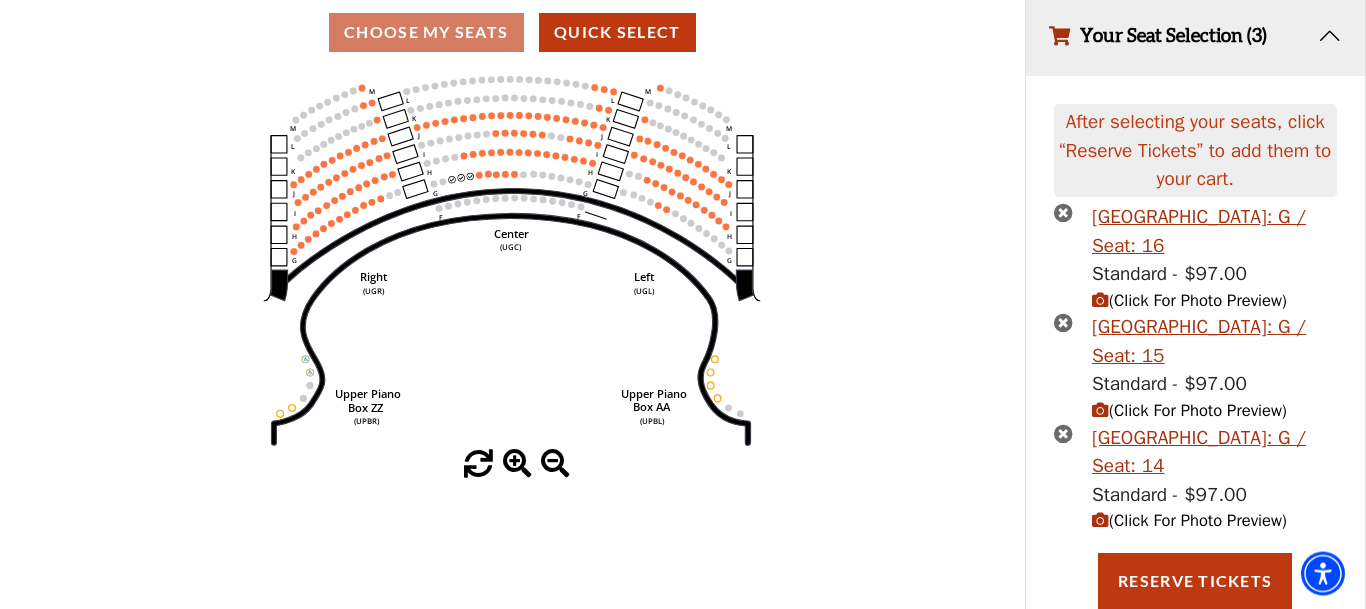 scroll, scrollTop: 181, scrollLeft: 0, axis: vertical 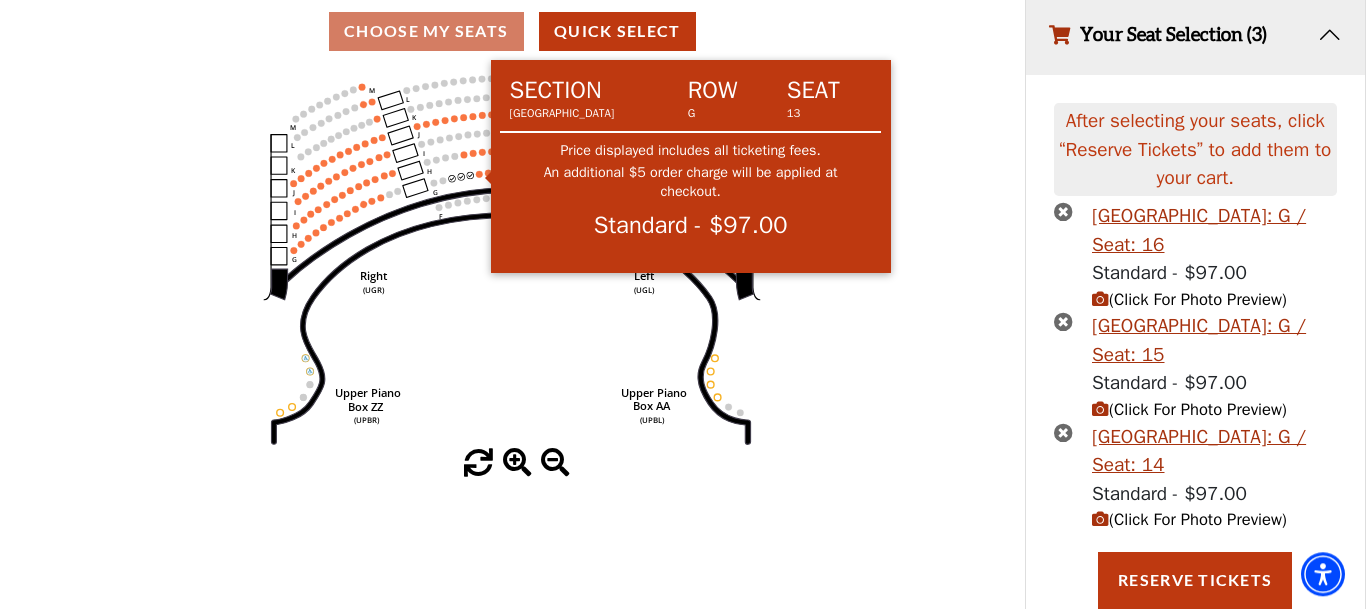 click 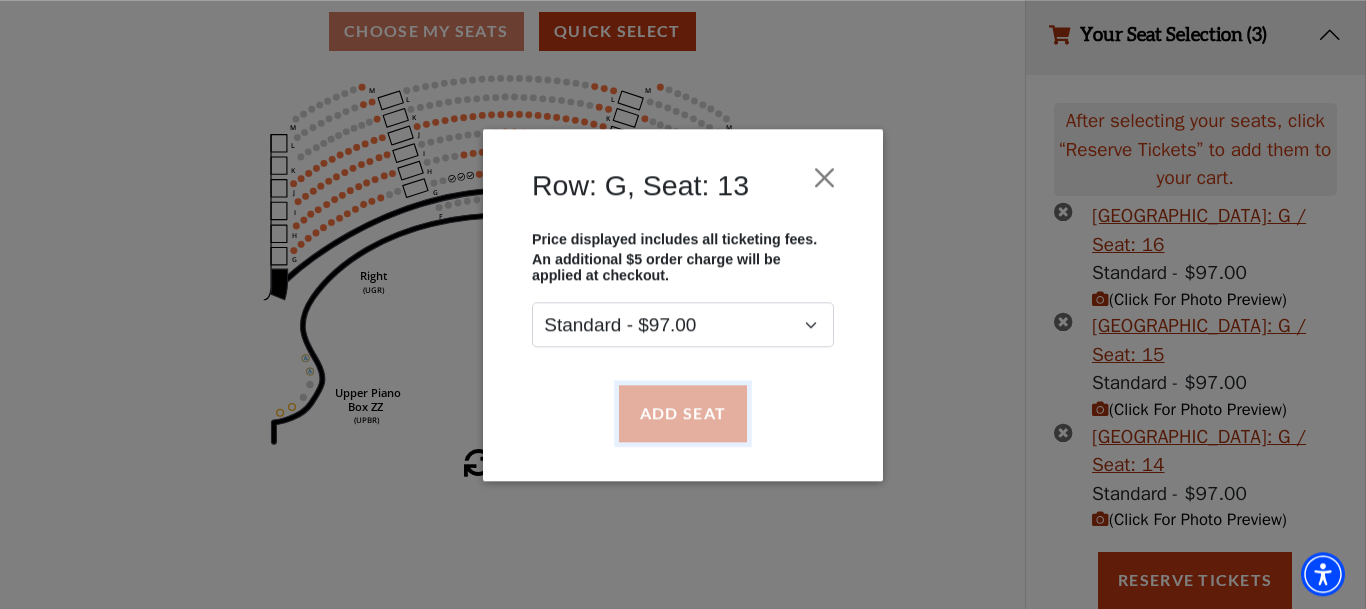 click on "Add Seat" at bounding box center (683, 413) 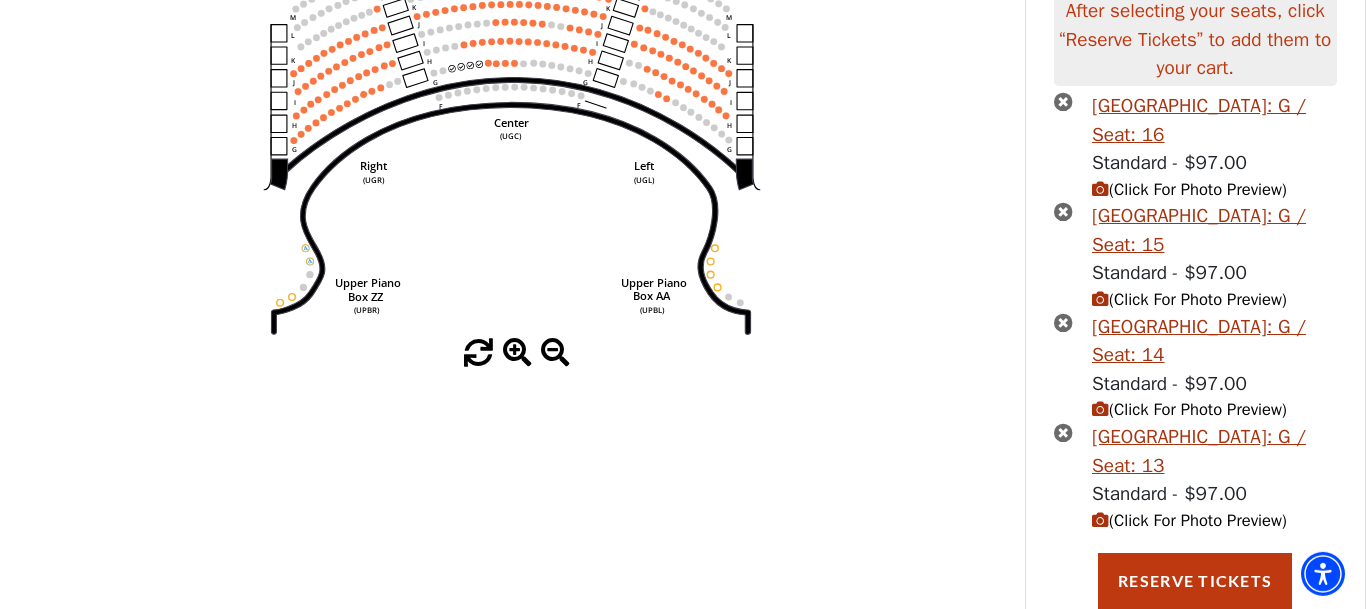 scroll, scrollTop: 291, scrollLeft: 0, axis: vertical 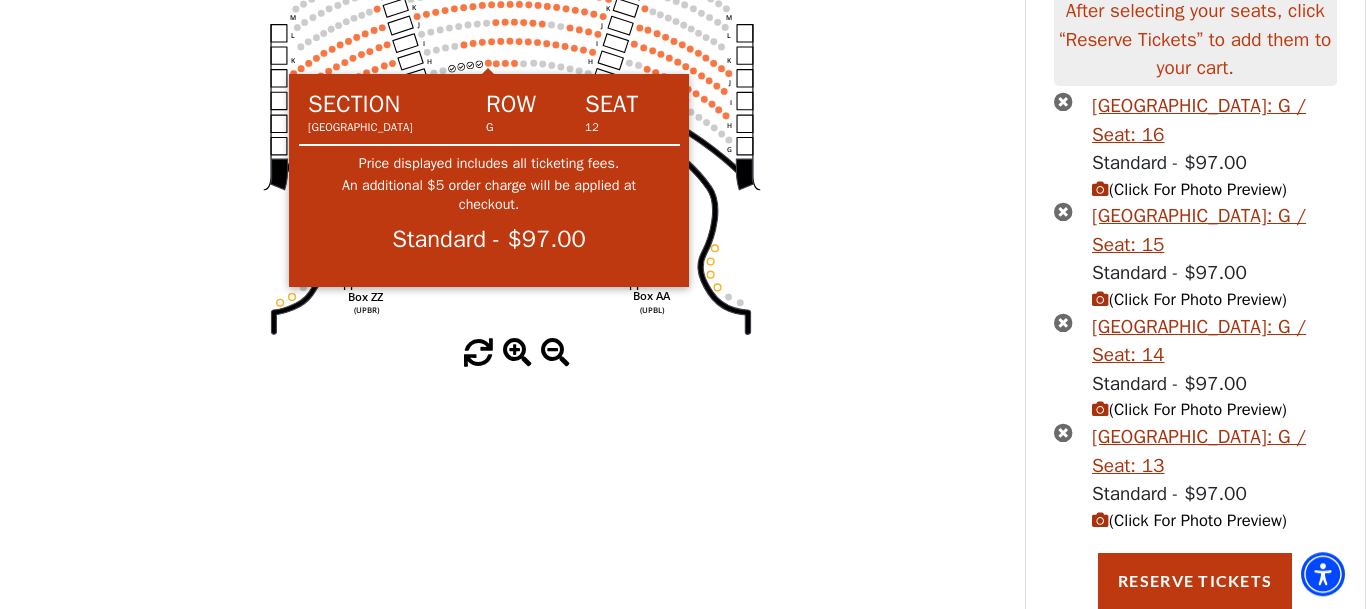 click 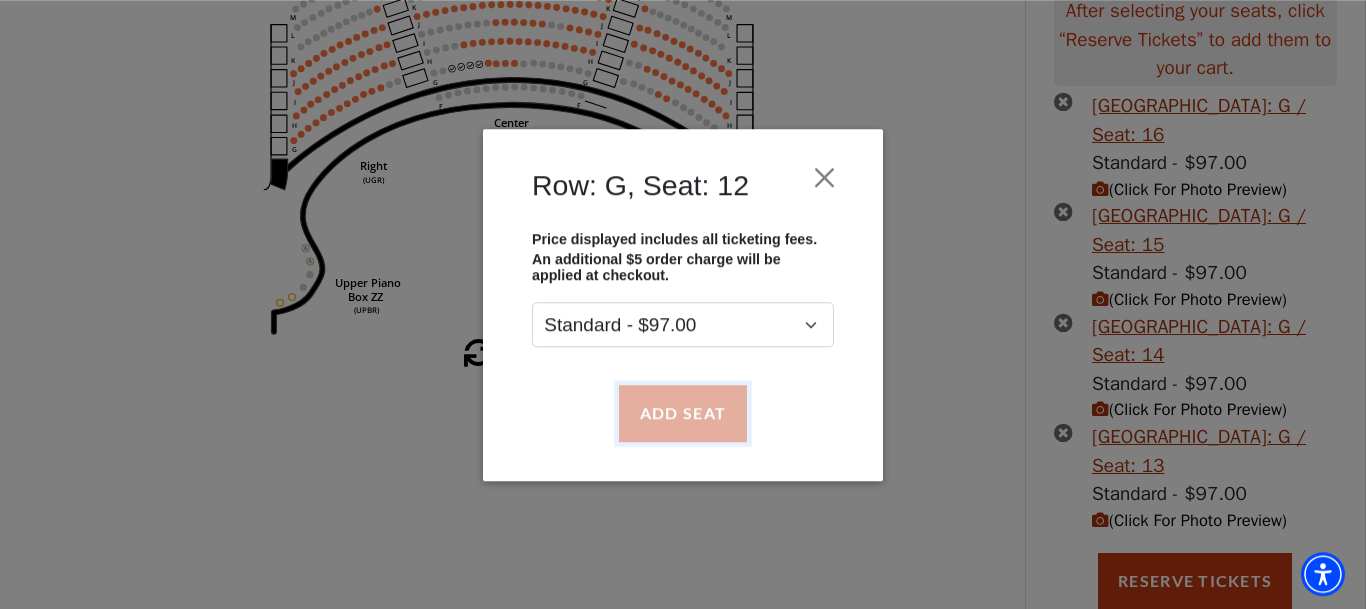 click on "Add Seat" at bounding box center [683, 413] 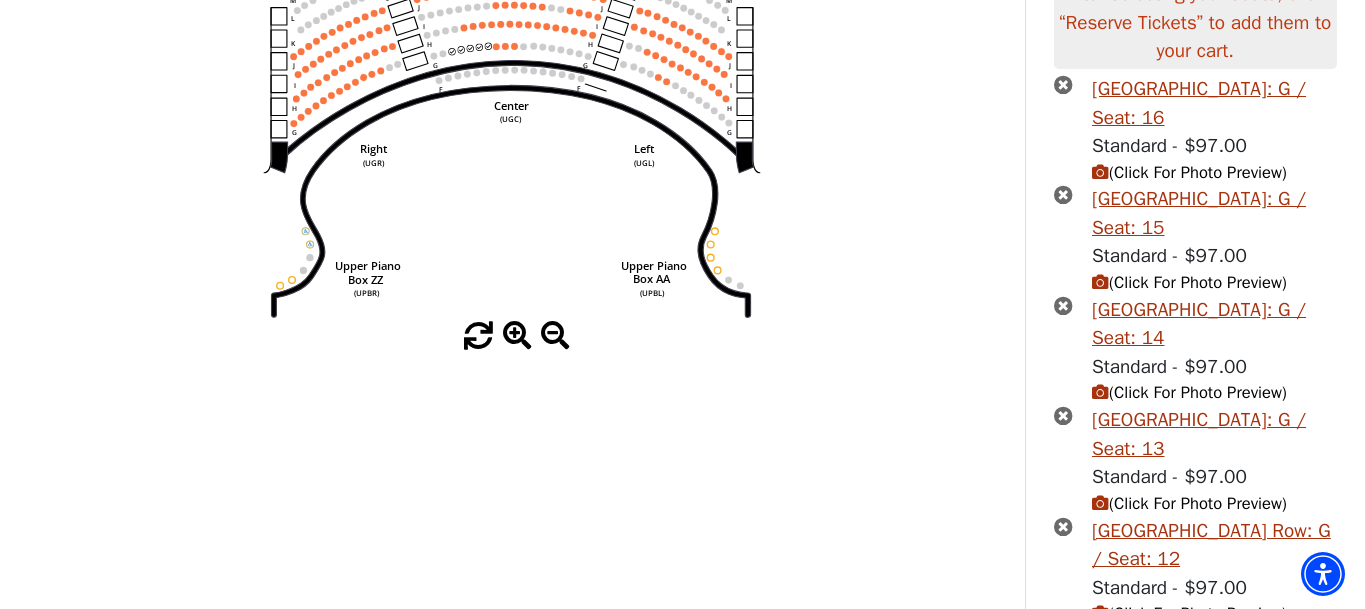 click on "Add Seat" at bounding box center [682, 424] 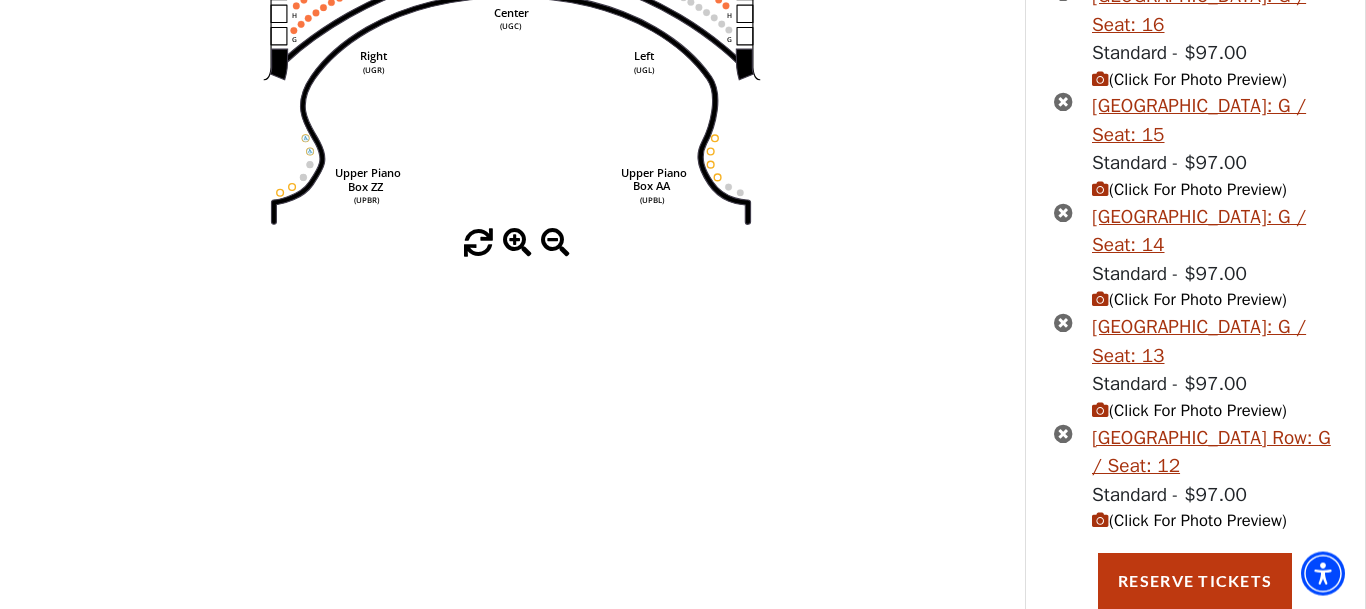 scroll, scrollTop: 172, scrollLeft: 0, axis: vertical 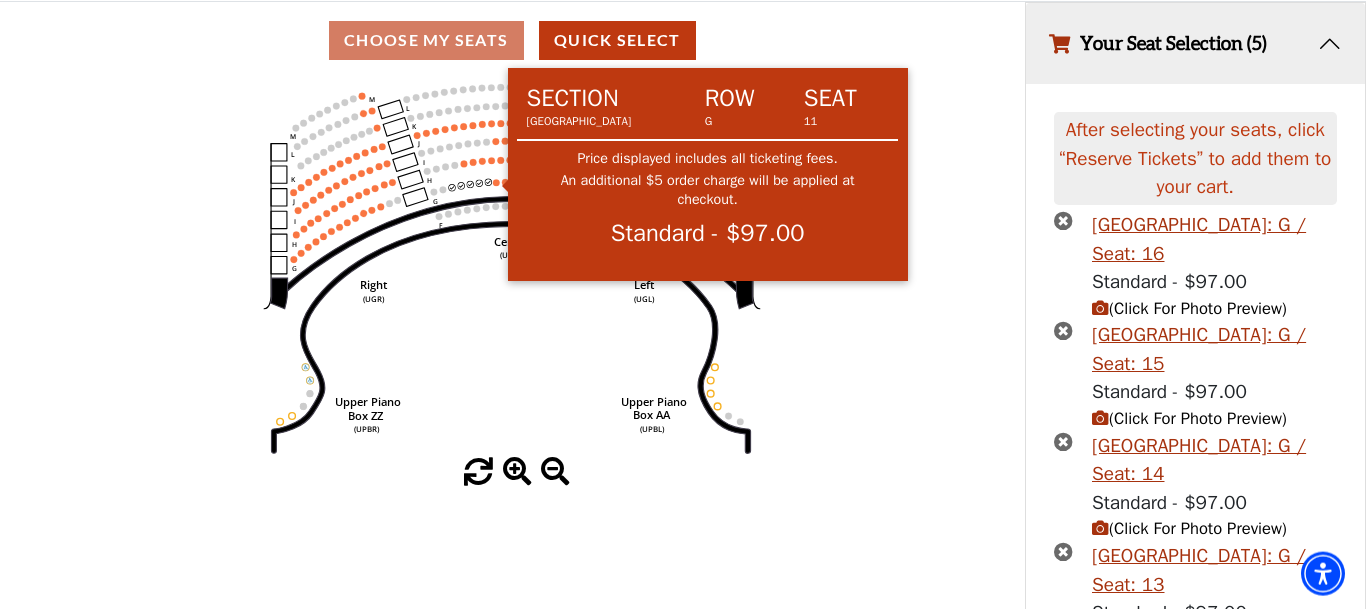 click 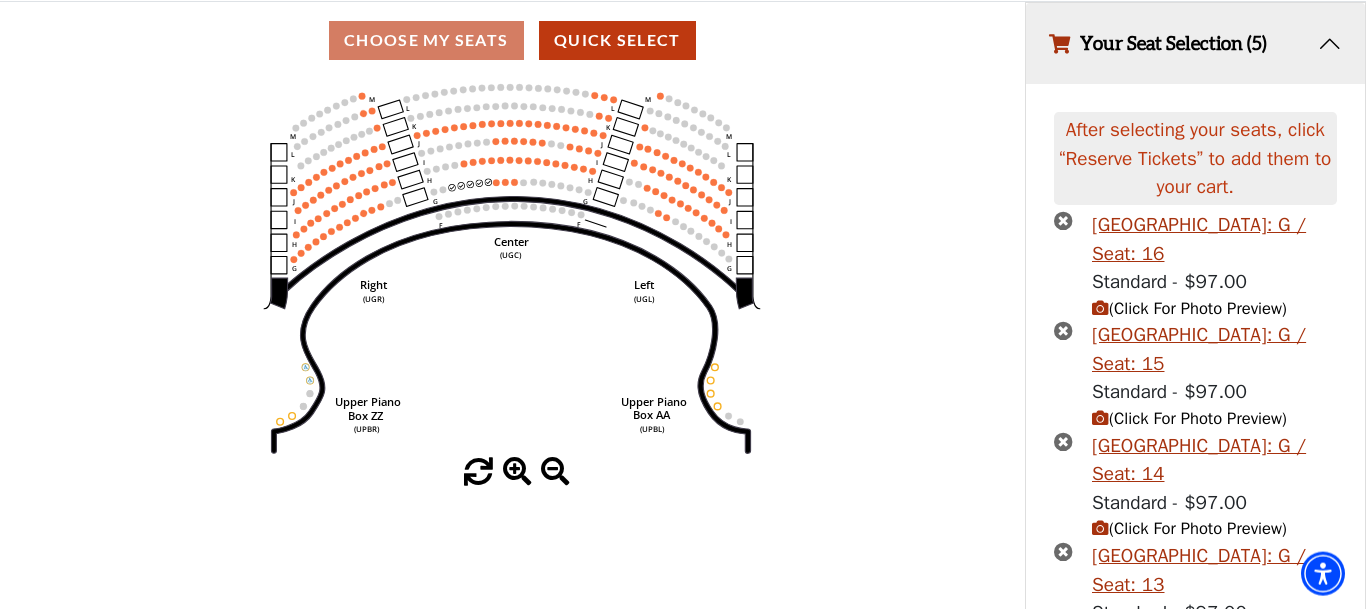 click at bounding box center [1063, 220] 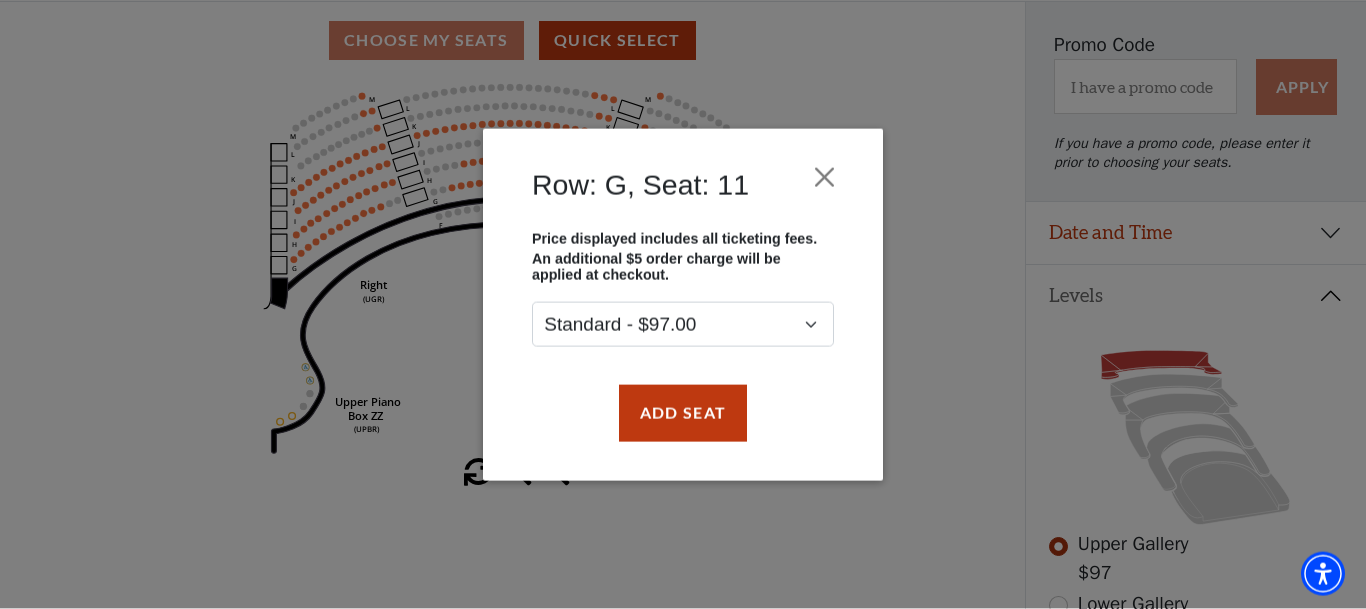 click on "Row: G, Seat: 11
Price displayed includes all ticketing fees.
An additional $5 order charge will be applied at checkout.
Standard - $97.00
Add Seat" at bounding box center [683, 304] 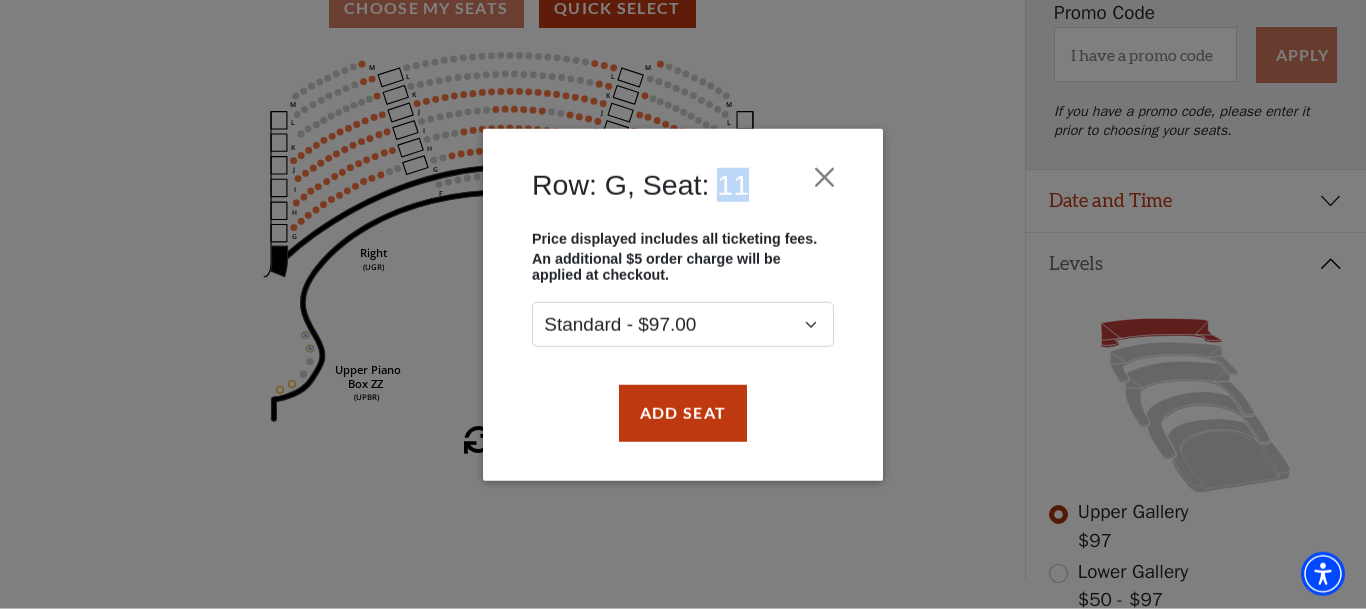 click on "Row: G, Seat: 11
Price displayed includes all ticketing fees.
An additional $5 order charge will be applied at checkout.
Standard - $97.00
Add Seat" at bounding box center [683, 304] 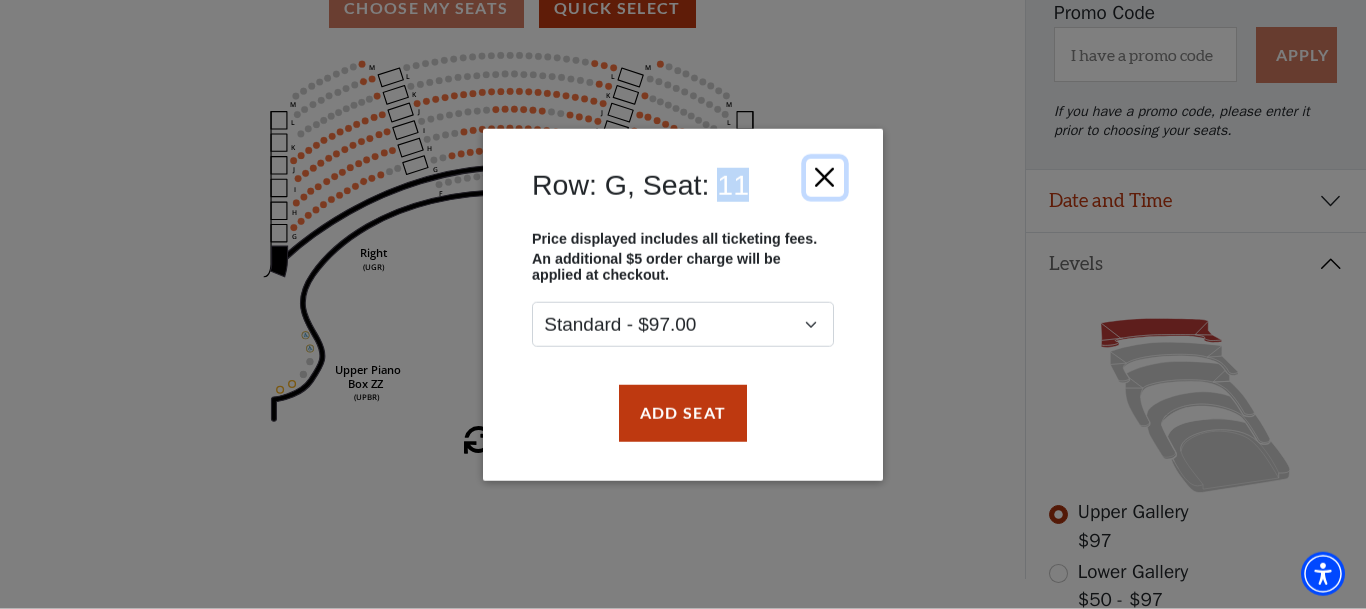 click at bounding box center (825, 177) 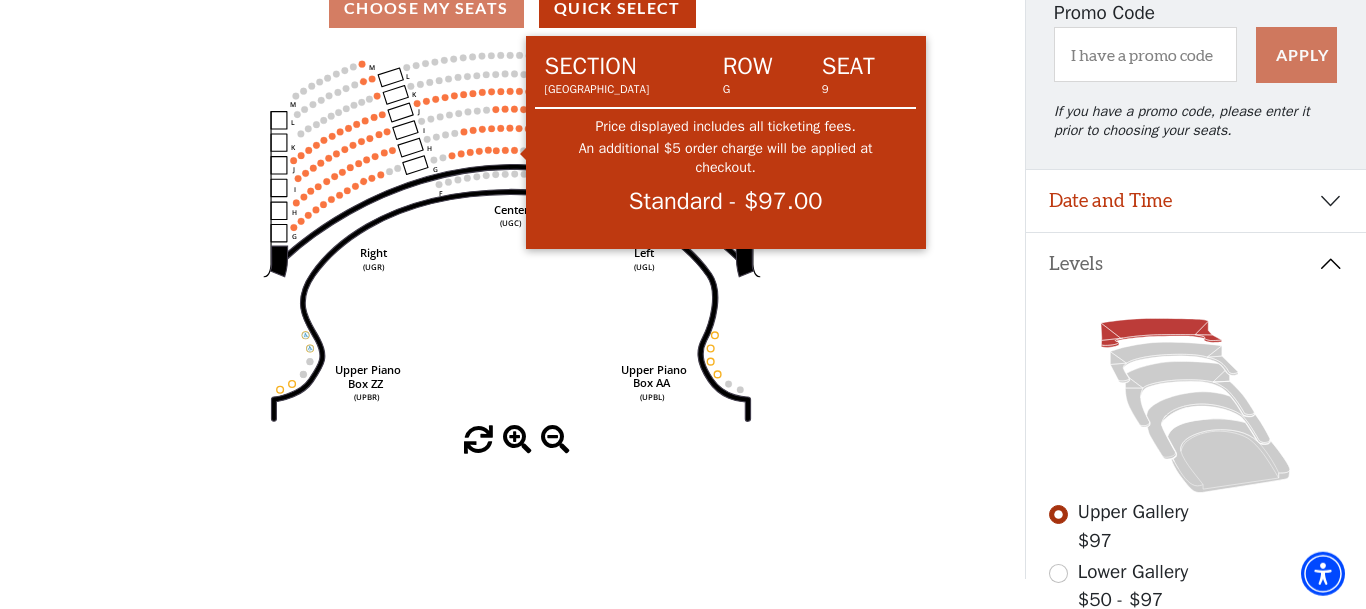 click 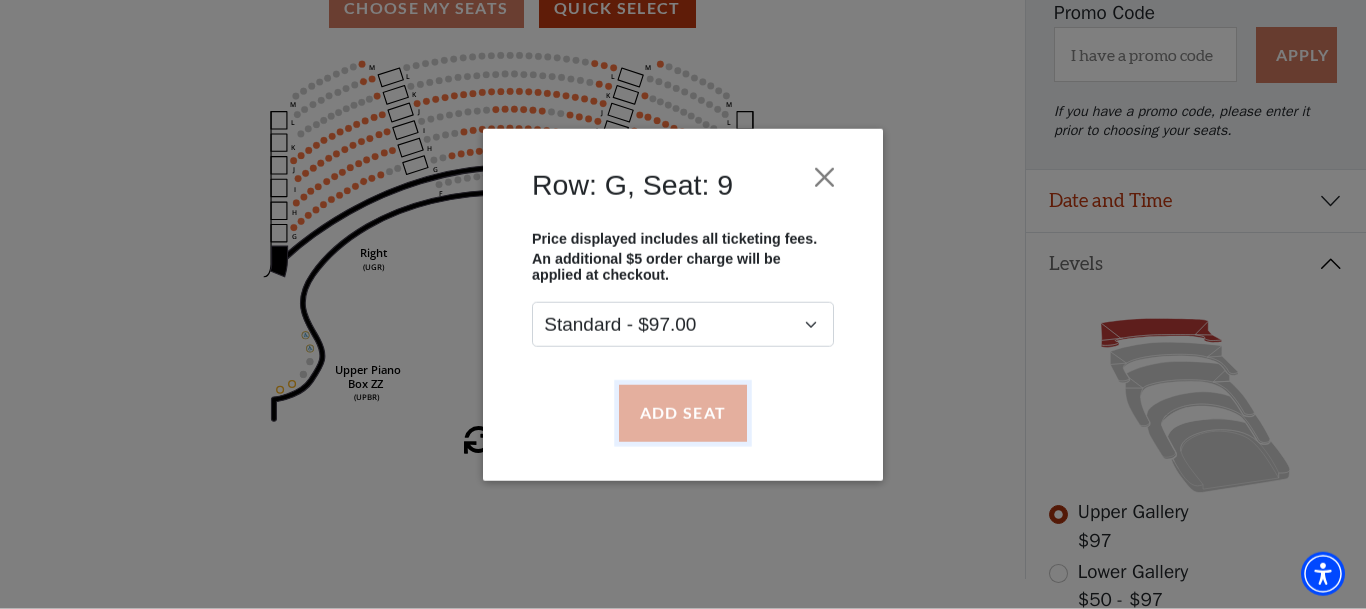 click on "Add Seat" at bounding box center (683, 413) 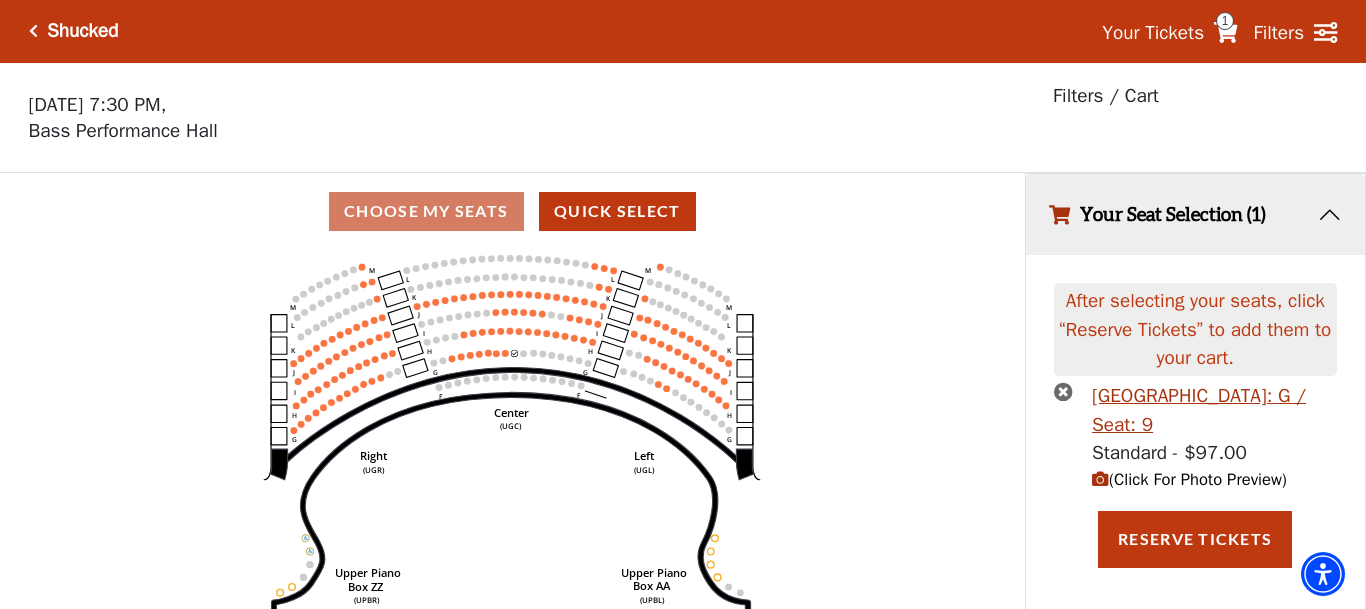 scroll, scrollTop: 0, scrollLeft: 0, axis: both 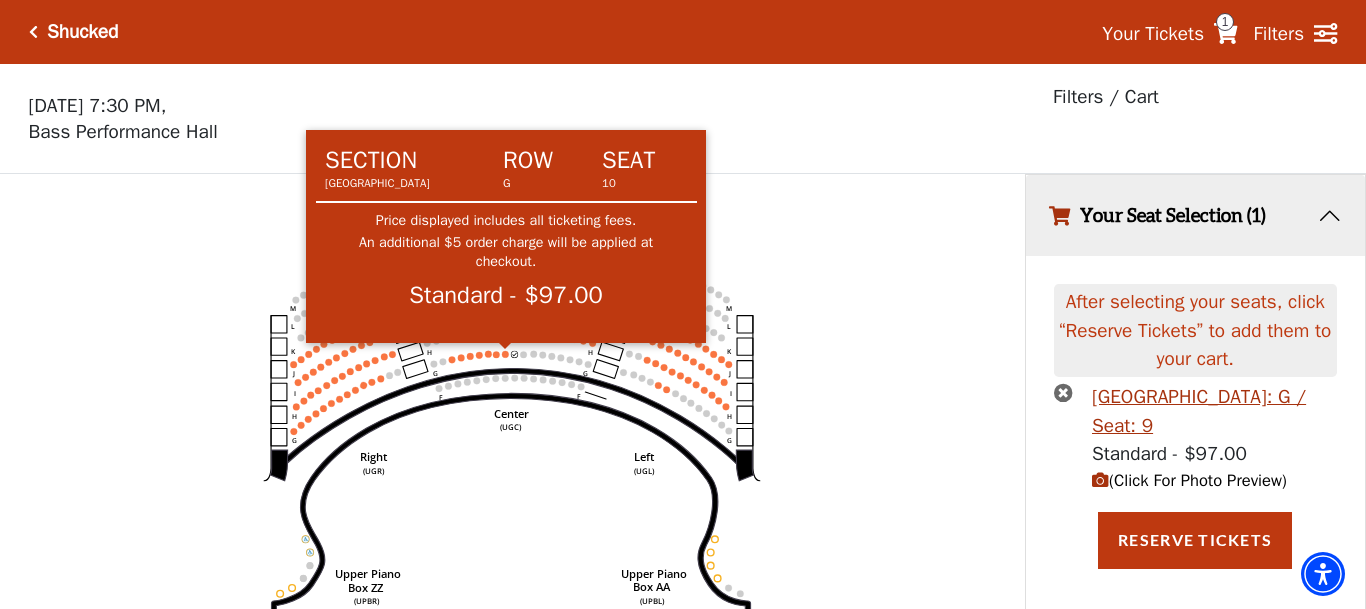 click 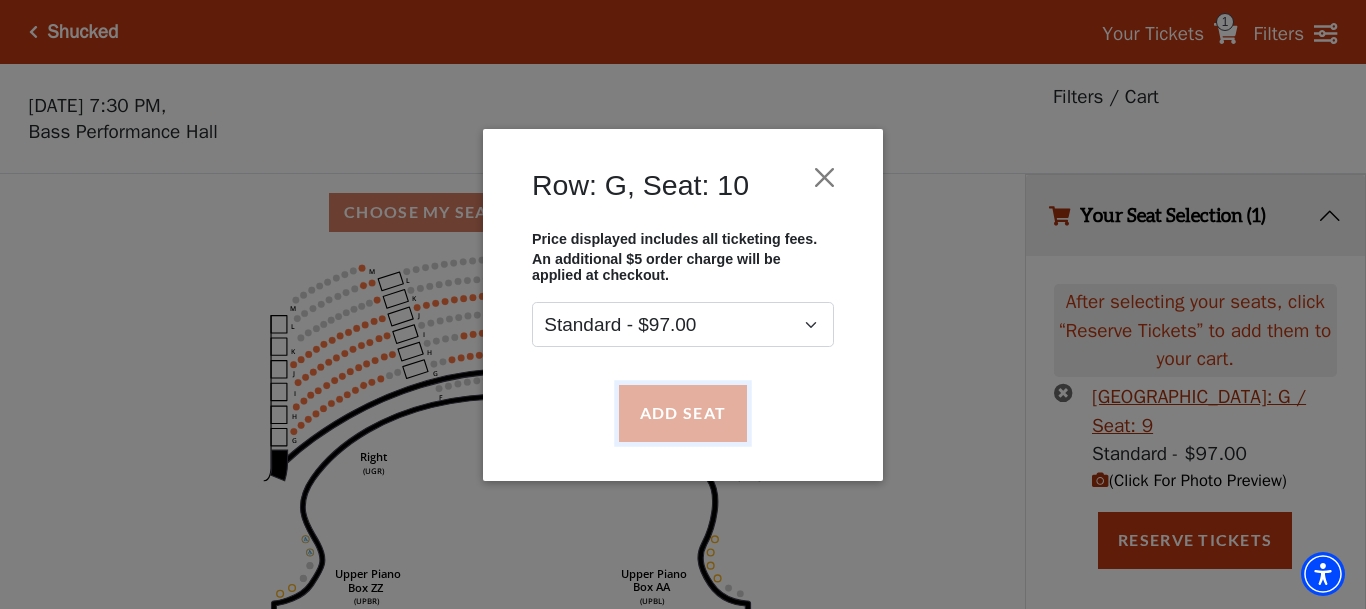 click on "Add Seat" at bounding box center [683, 413] 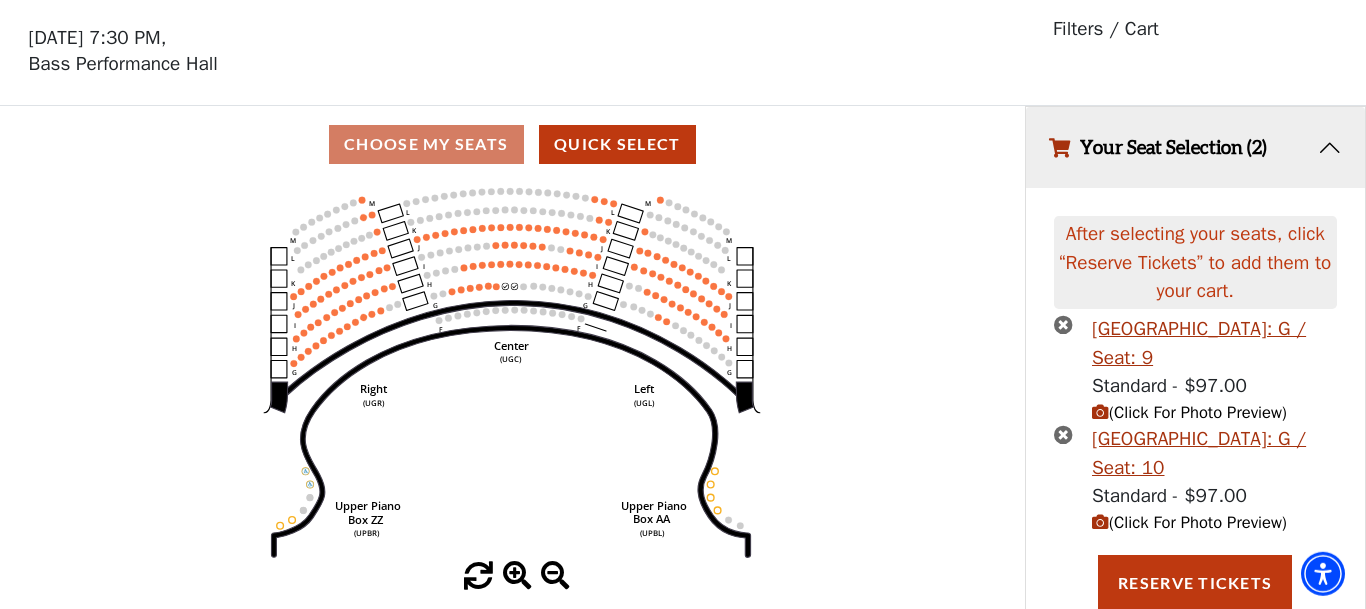 scroll, scrollTop: 70, scrollLeft: 0, axis: vertical 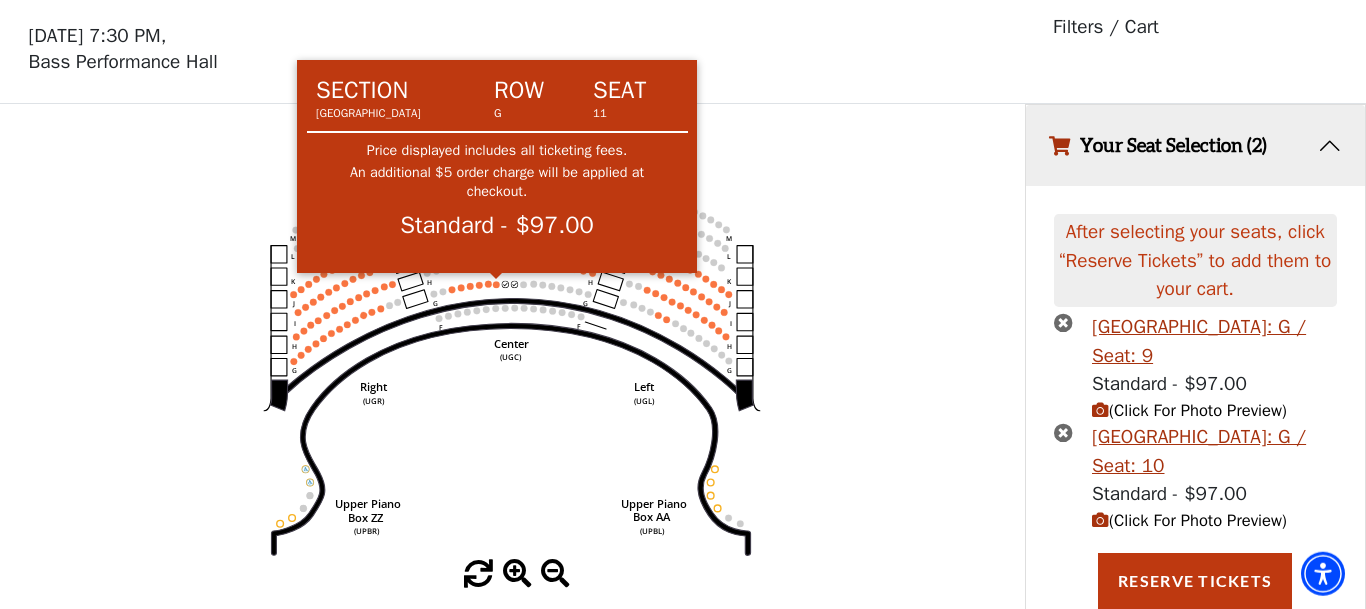 click 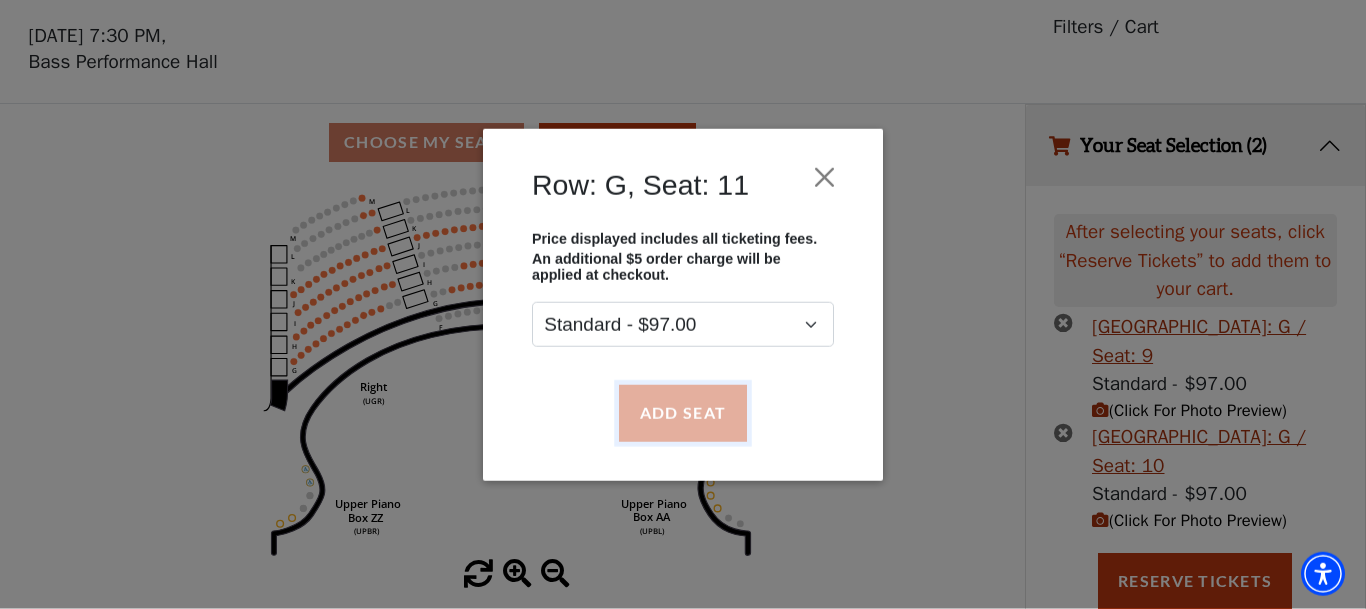 click on "Add Seat" at bounding box center [683, 413] 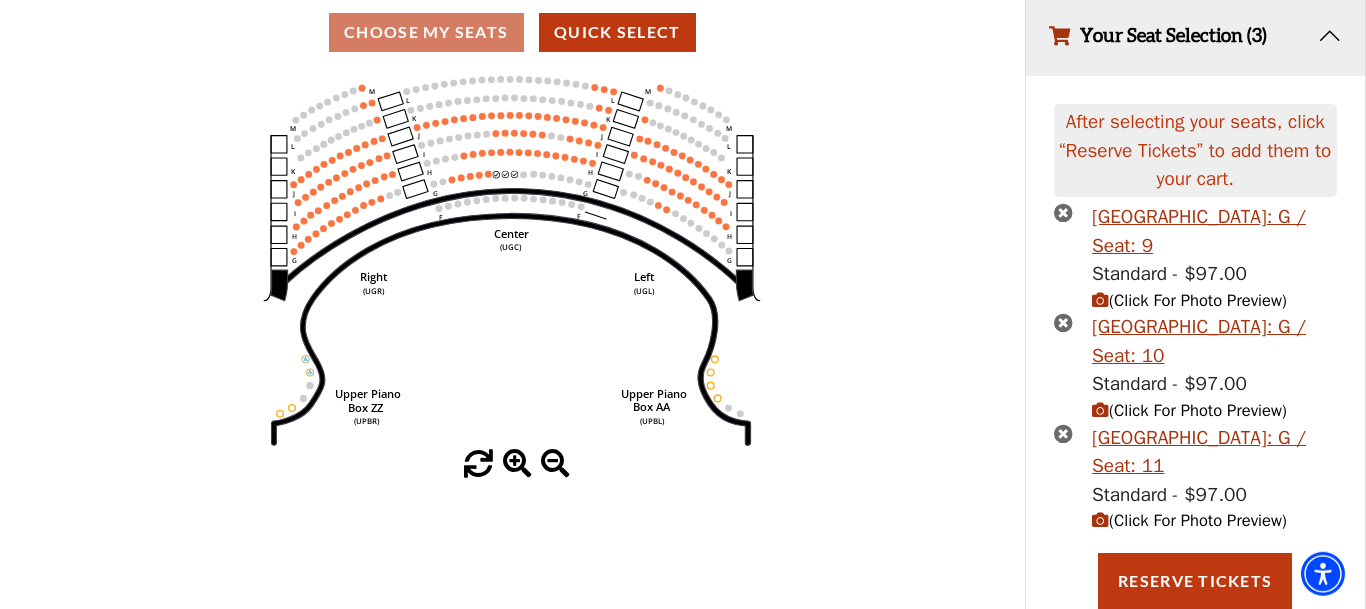 scroll, scrollTop: 181, scrollLeft: 0, axis: vertical 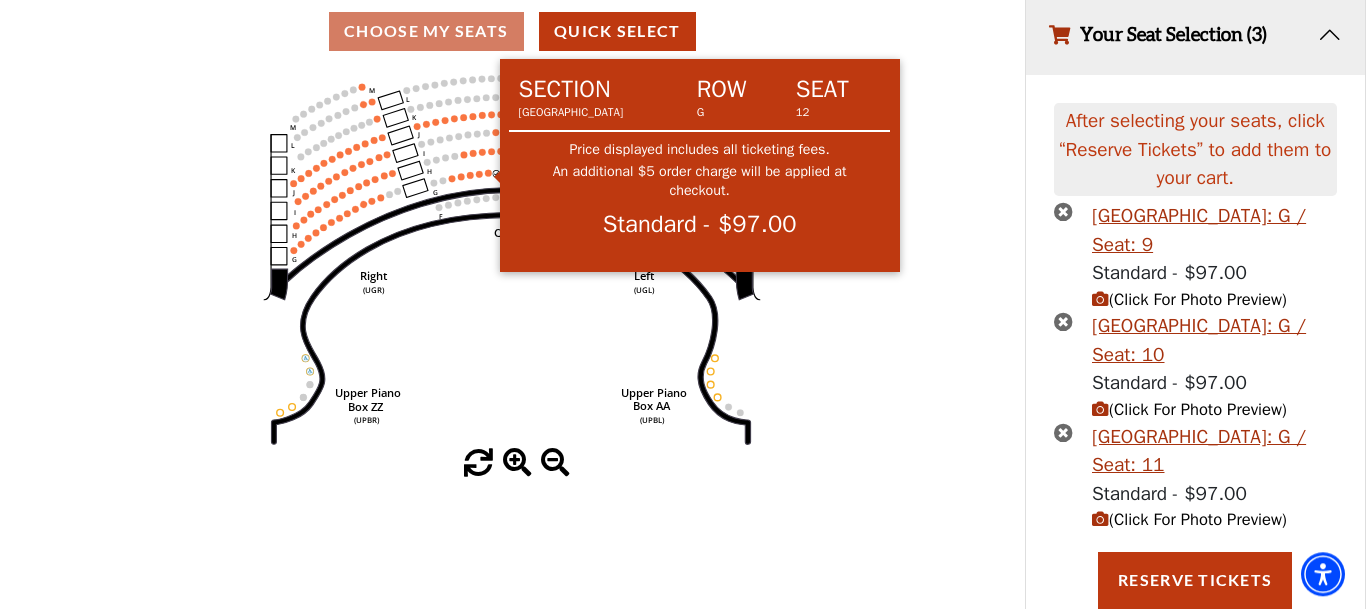 click 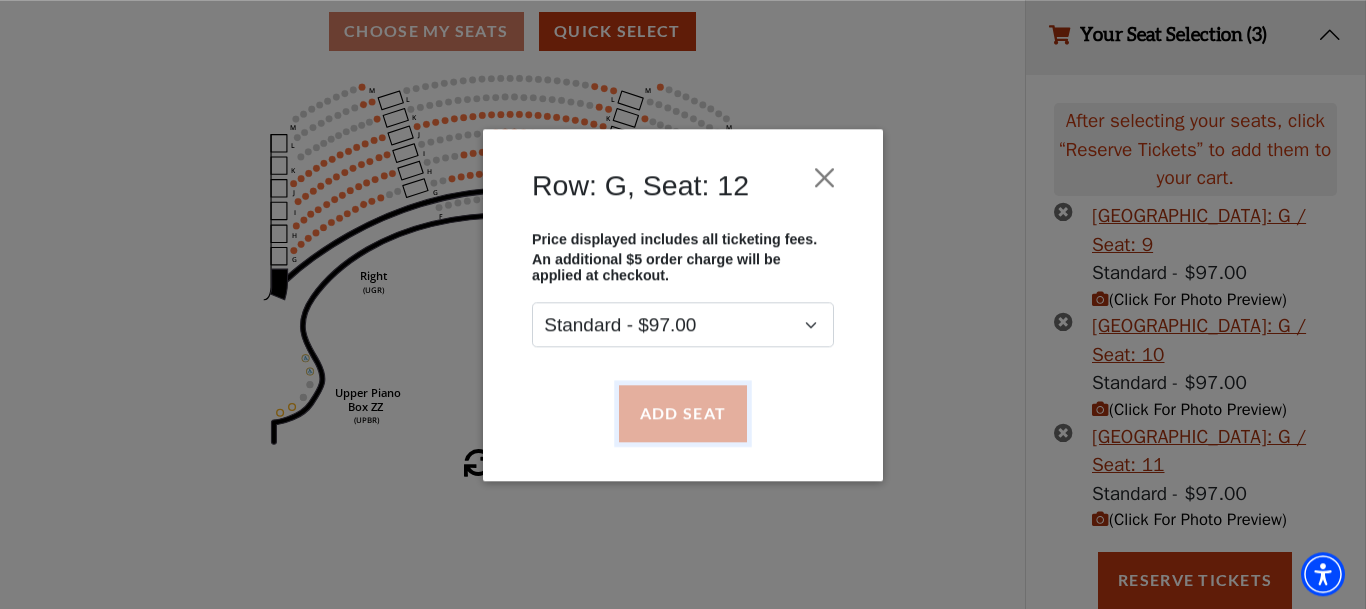 click on "Add Seat" at bounding box center [683, 413] 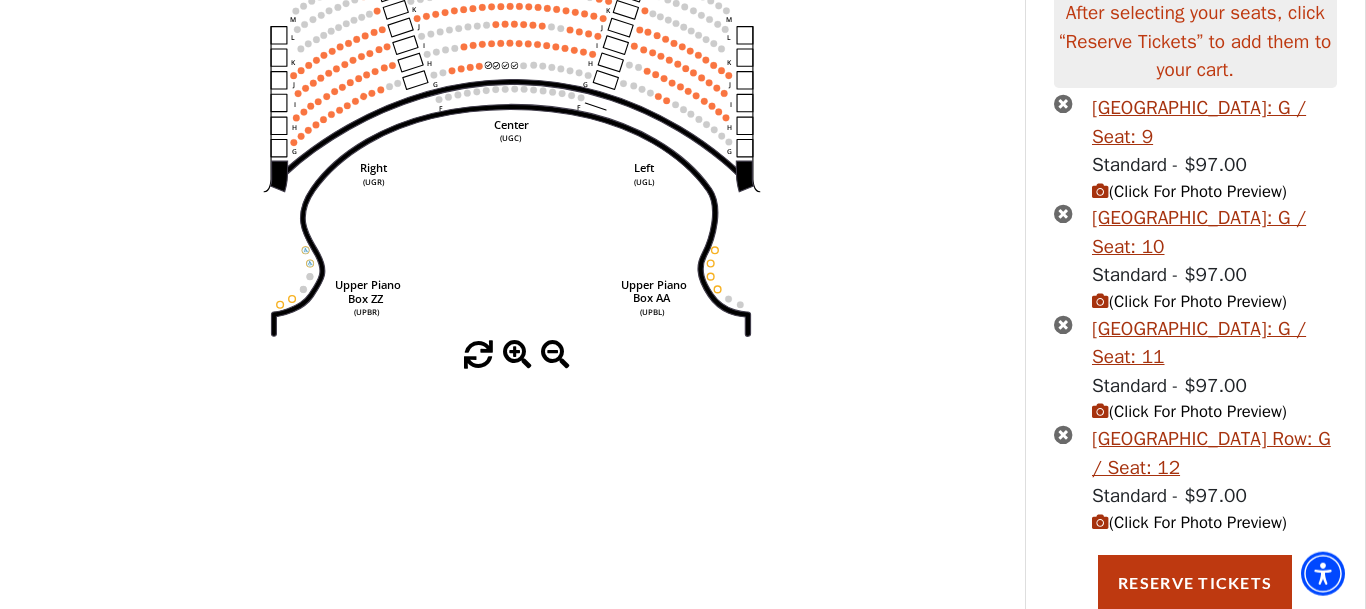 scroll, scrollTop: 291, scrollLeft: 0, axis: vertical 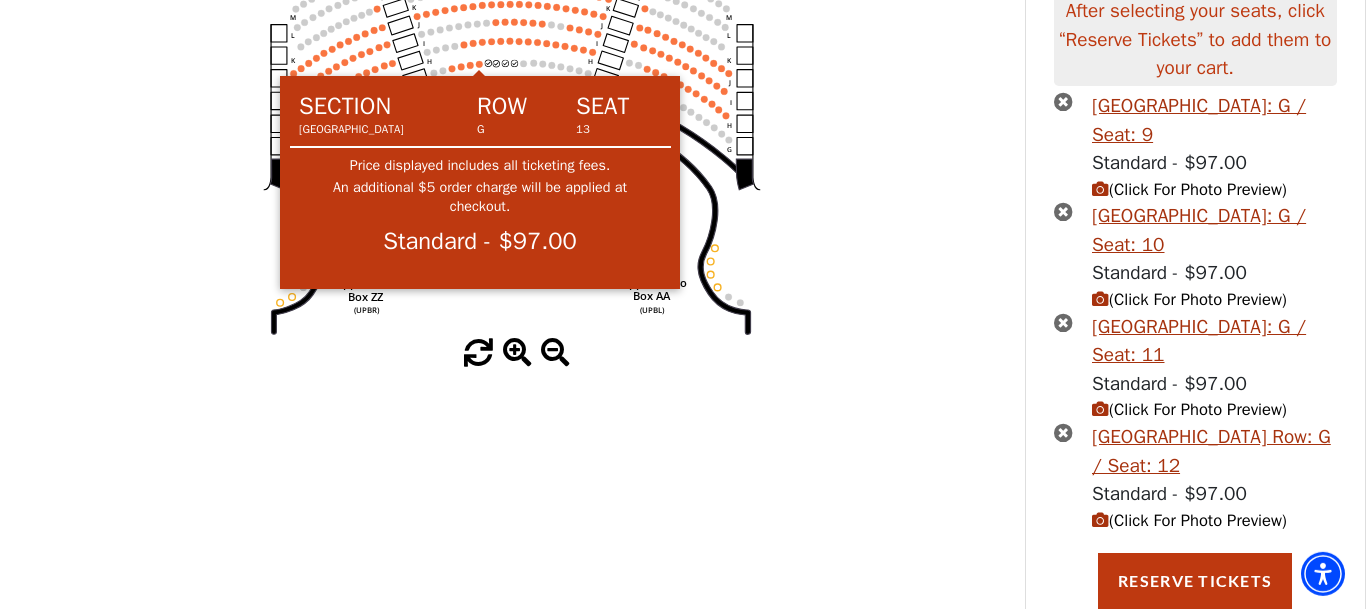 click 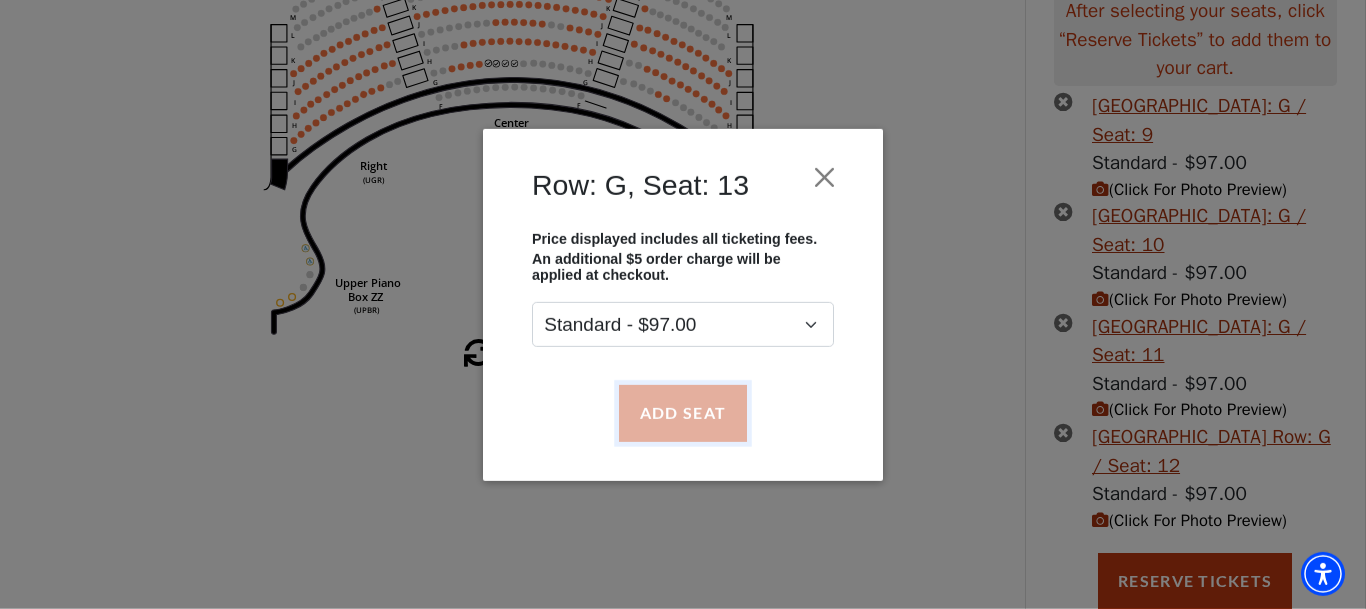 click on "Add Seat" at bounding box center (683, 413) 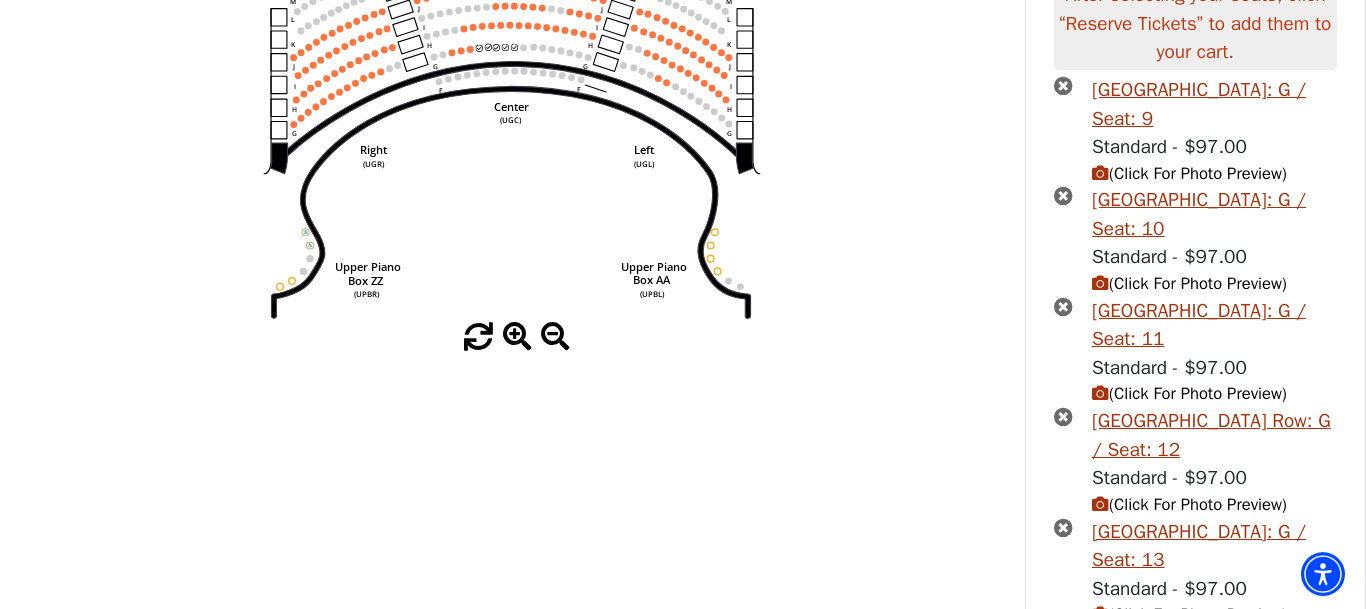scroll, scrollTop: 271, scrollLeft: 0, axis: vertical 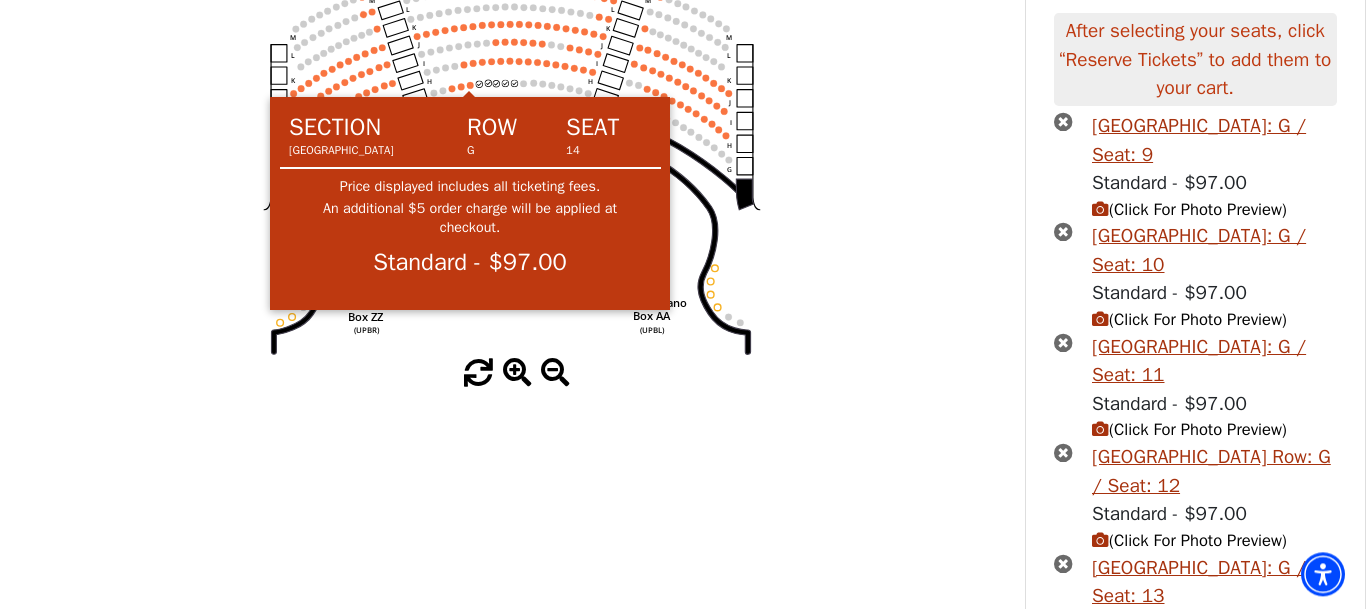 click 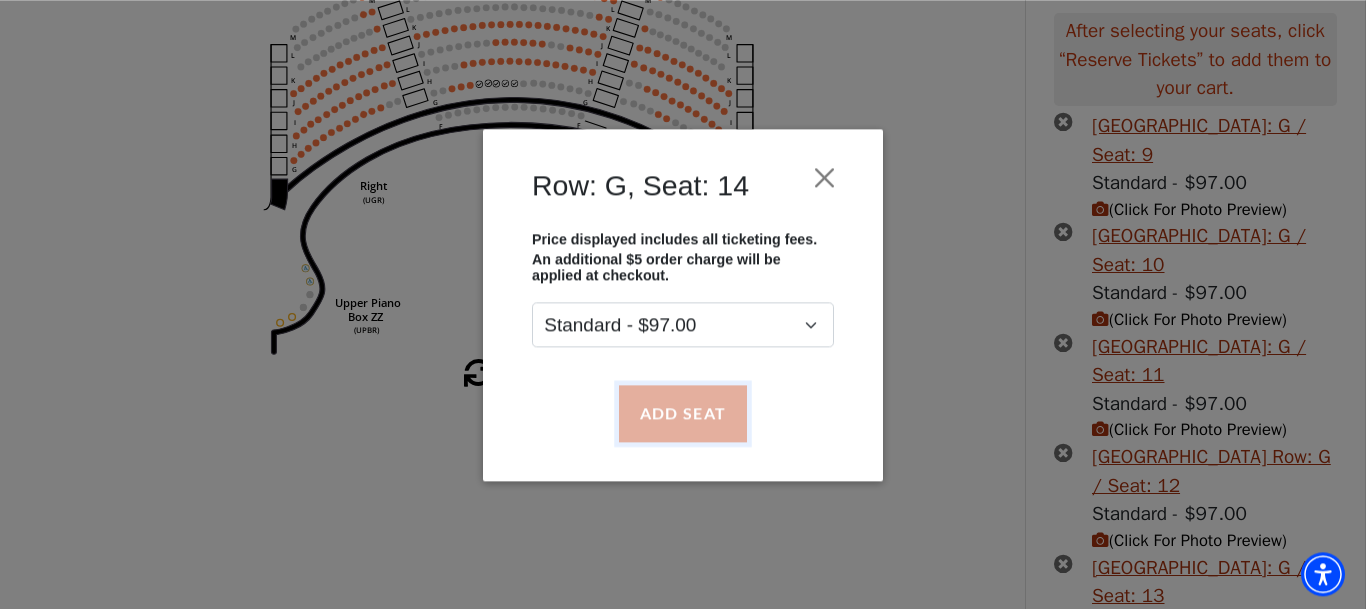 click on "Add Seat" at bounding box center (683, 413) 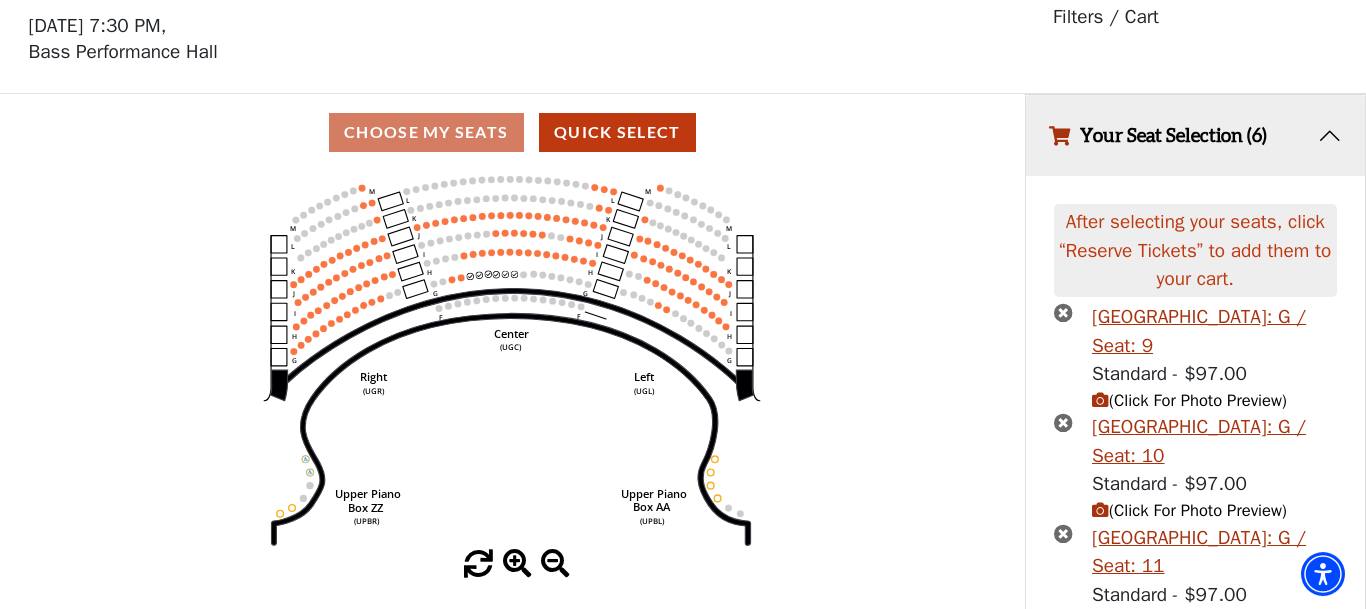 scroll, scrollTop: 0, scrollLeft: 0, axis: both 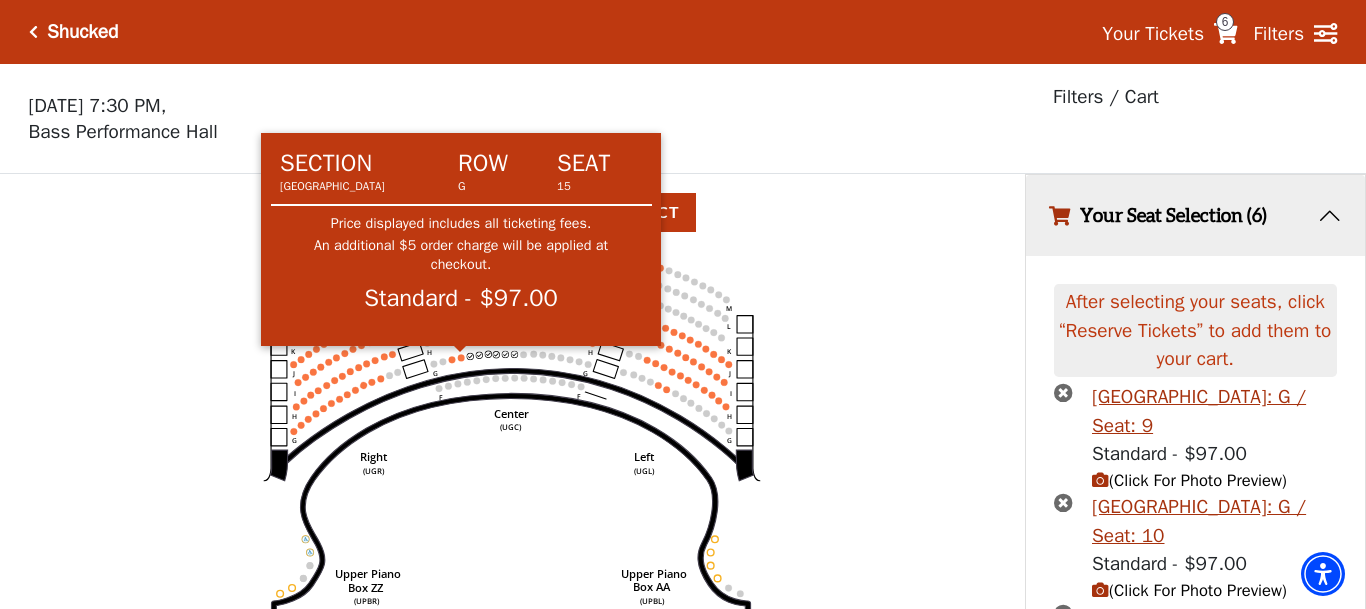 click 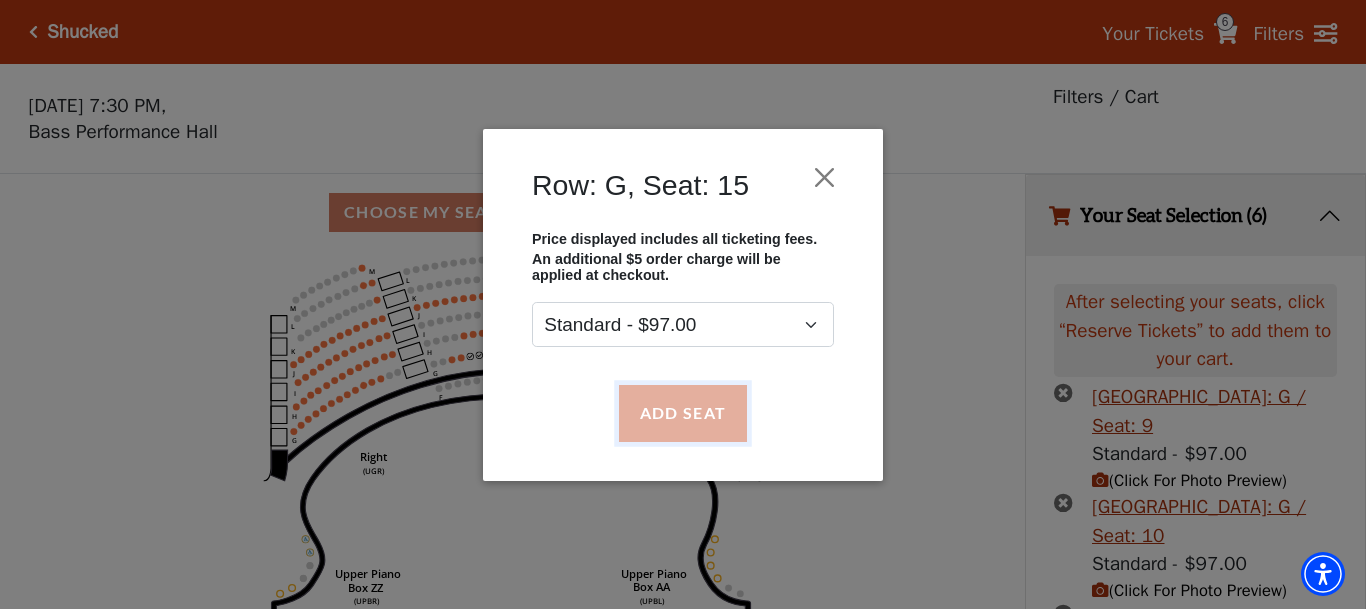 click on "Add Seat" at bounding box center [683, 413] 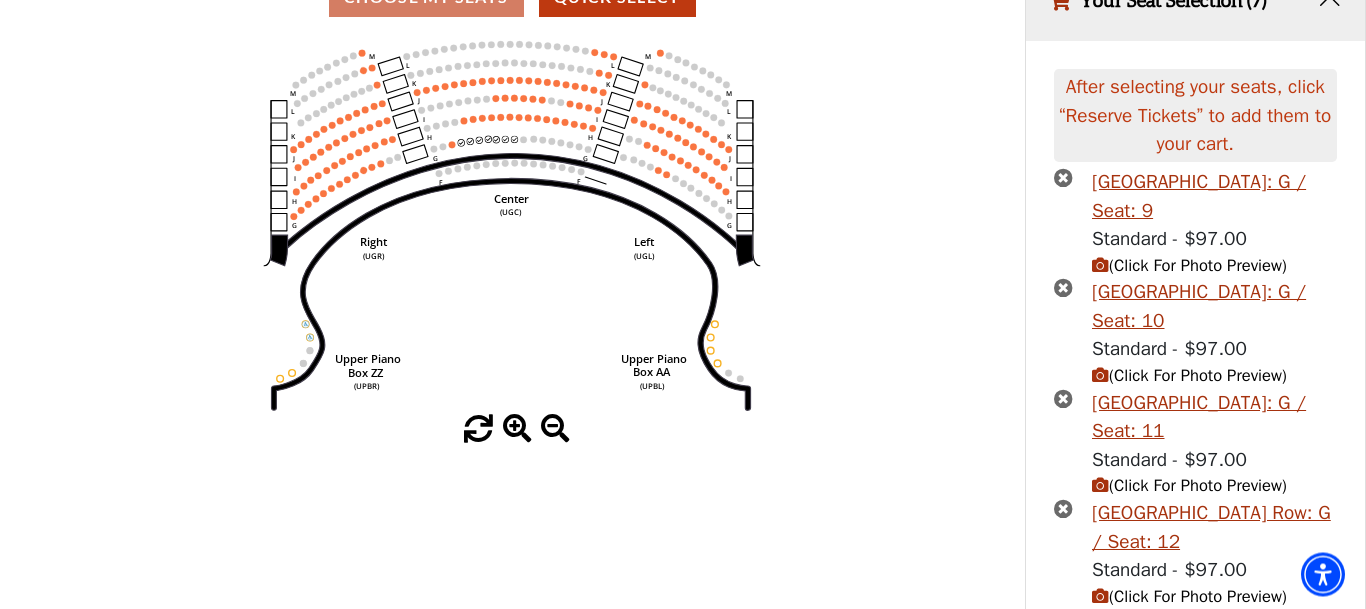 scroll, scrollTop: 47, scrollLeft: 0, axis: vertical 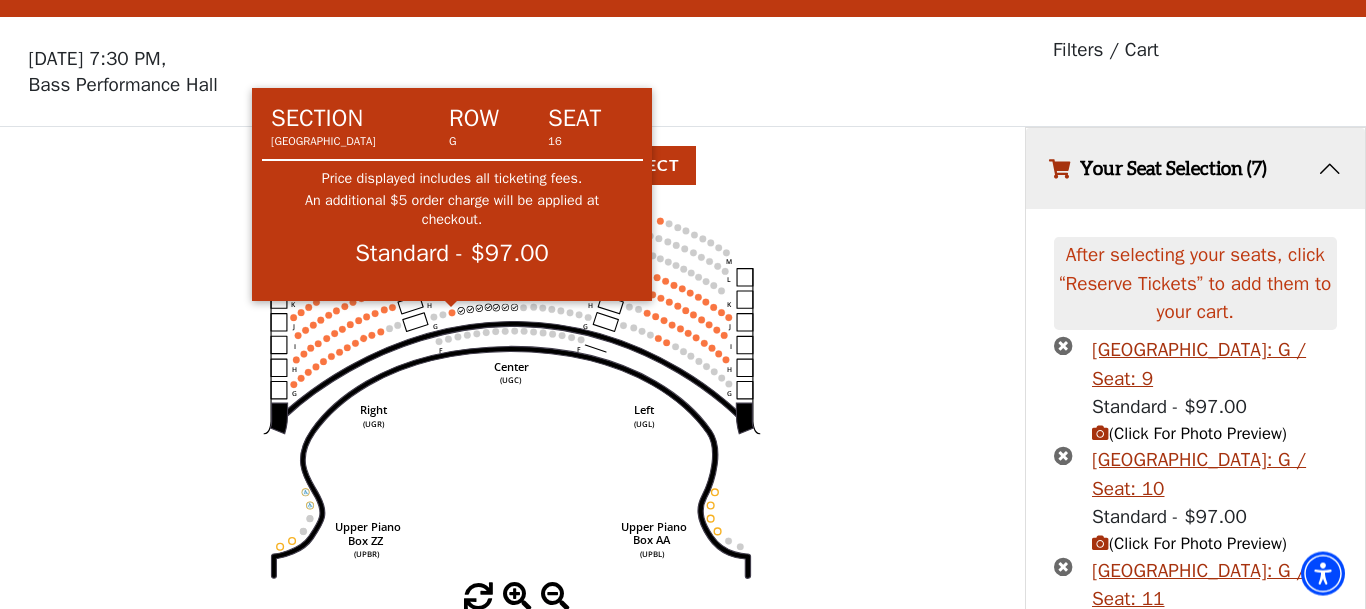 click 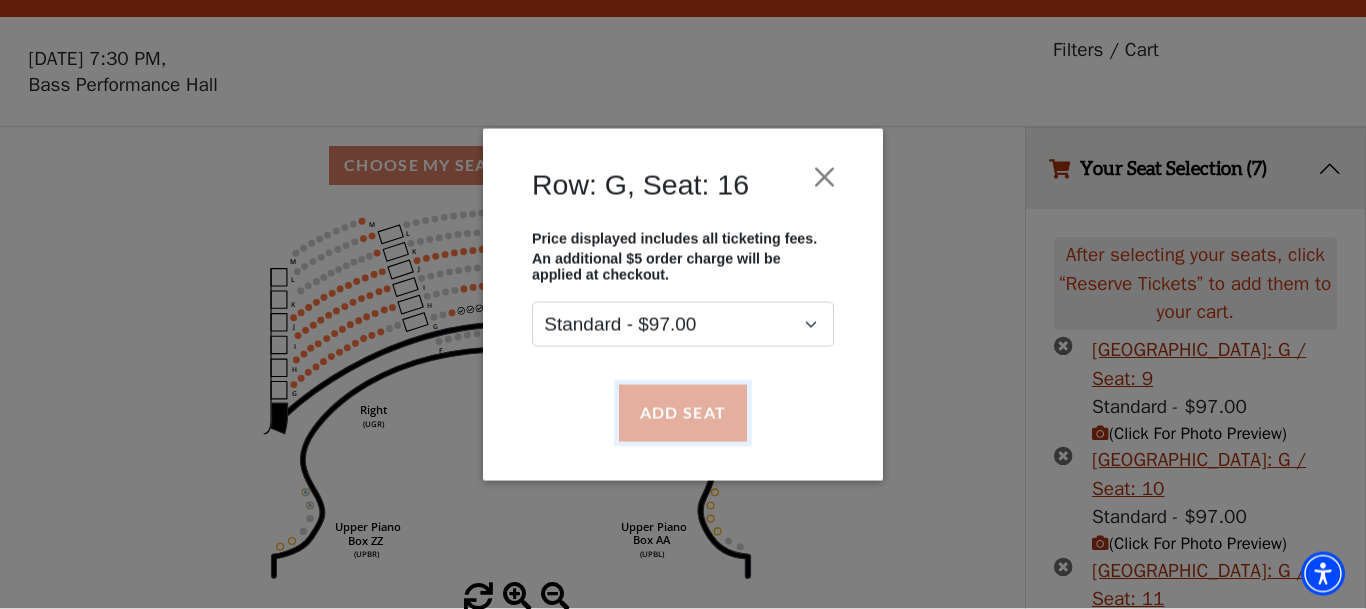 click on "Add Seat" at bounding box center (683, 413) 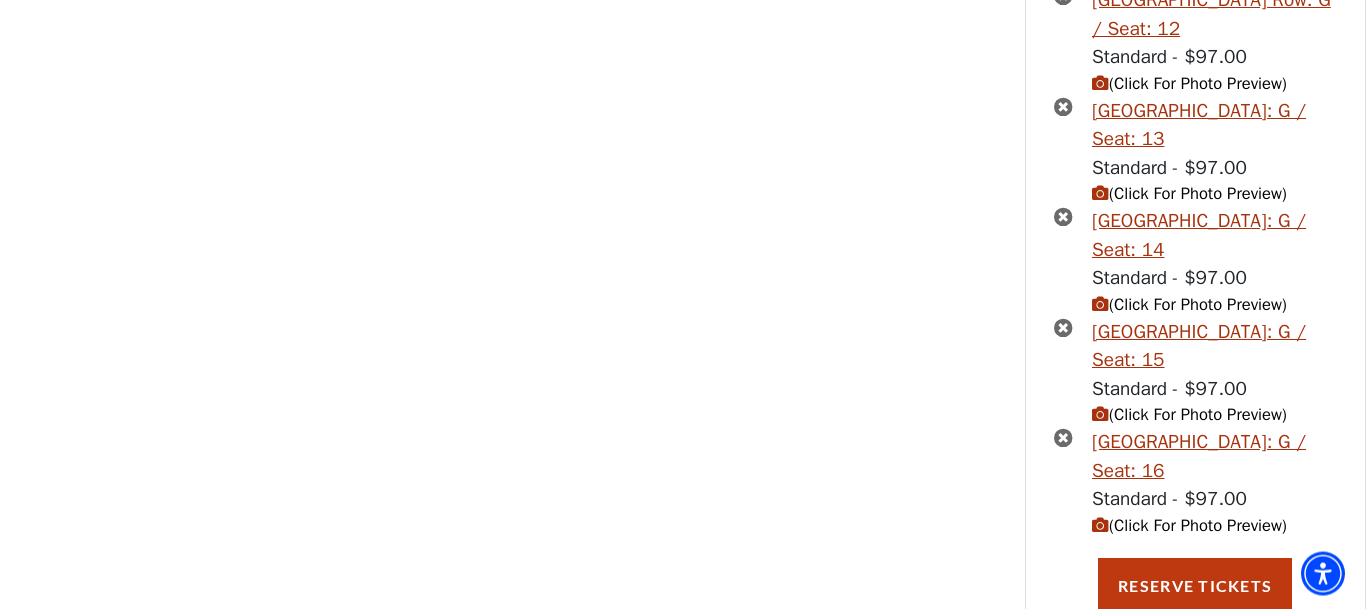 scroll, scrollTop: 733, scrollLeft: 0, axis: vertical 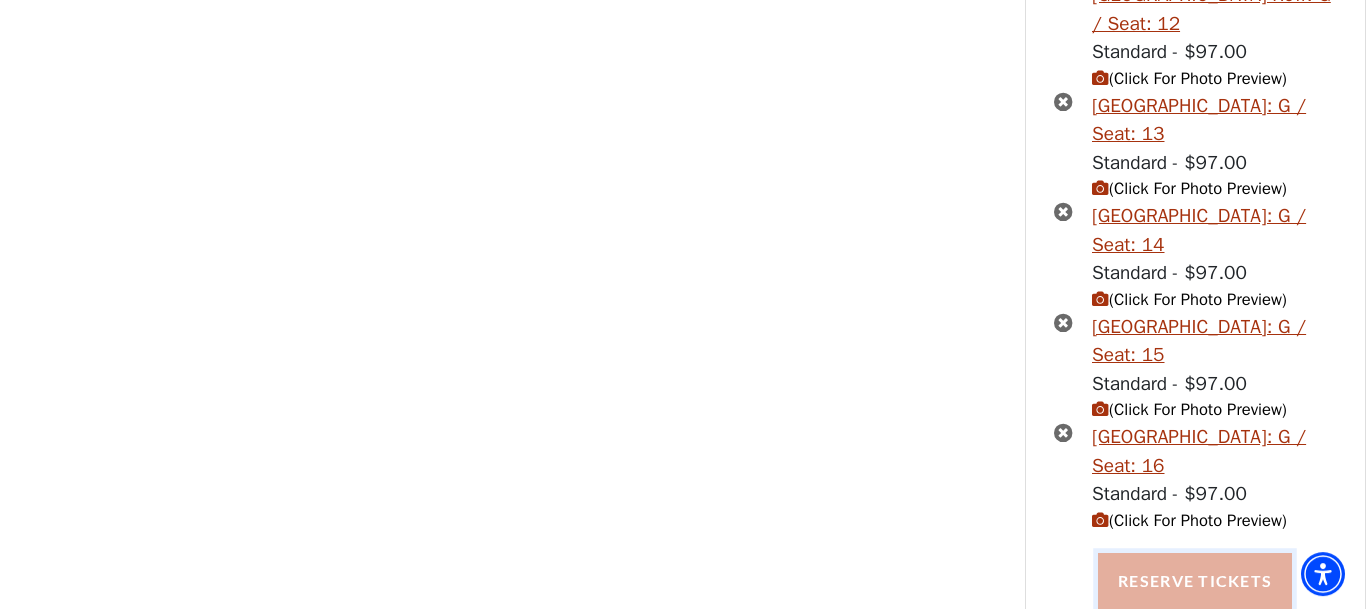 click on "Reserve Tickets" at bounding box center (1195, 581) 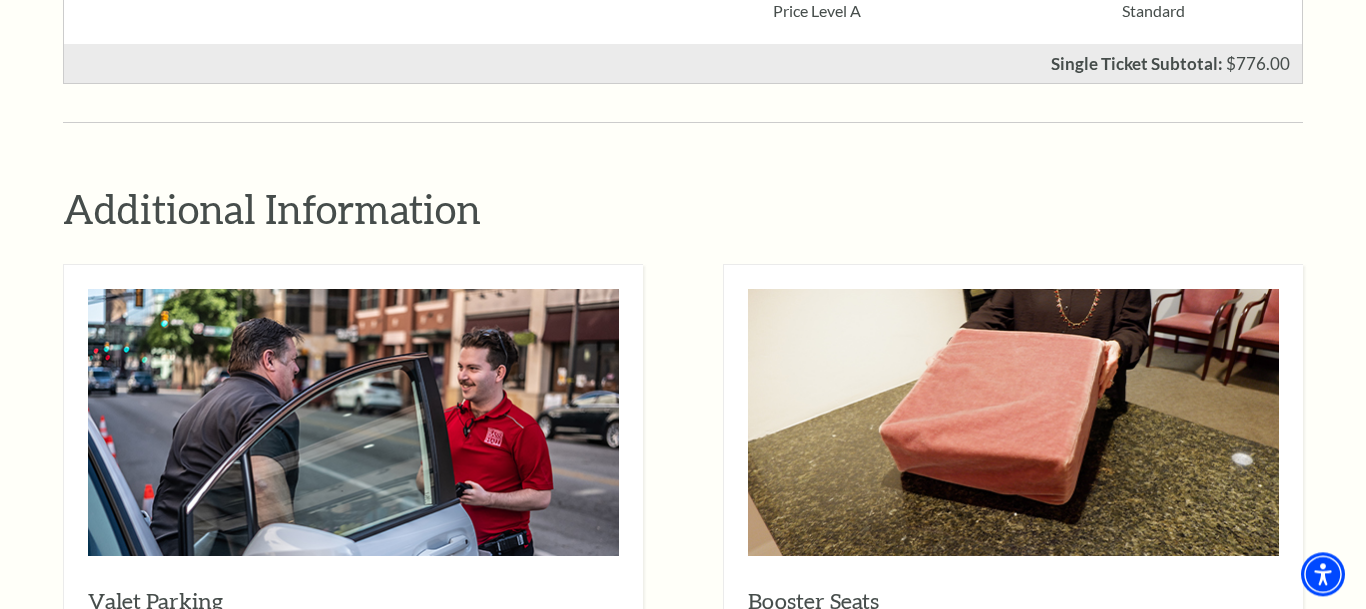 scroll, scrollTop: 2443, scrollLeft: 0, axis: vertical 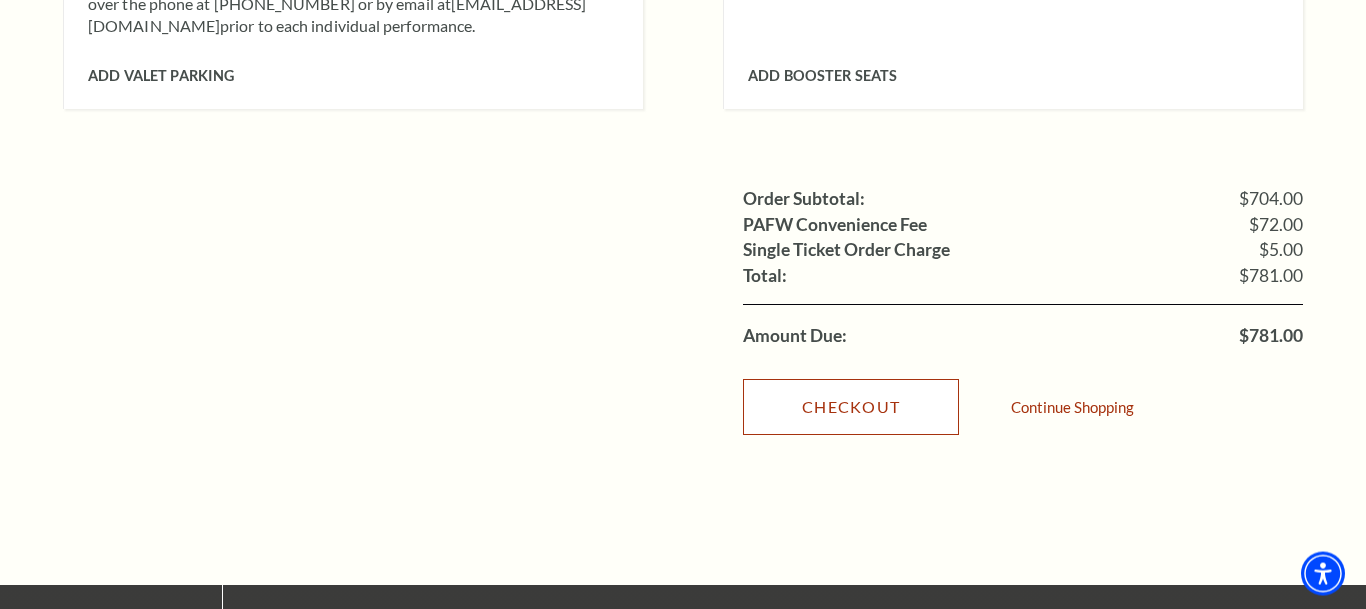 click on "Checkout" at bounding box center [851, 407] 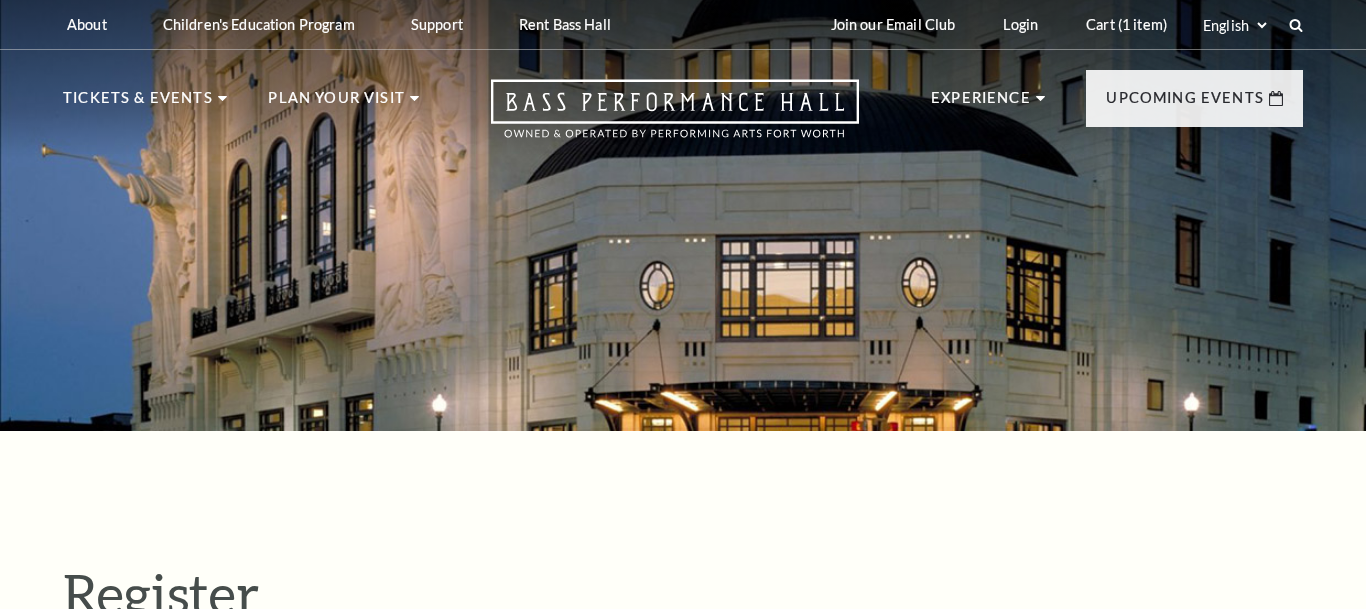 select on "1" 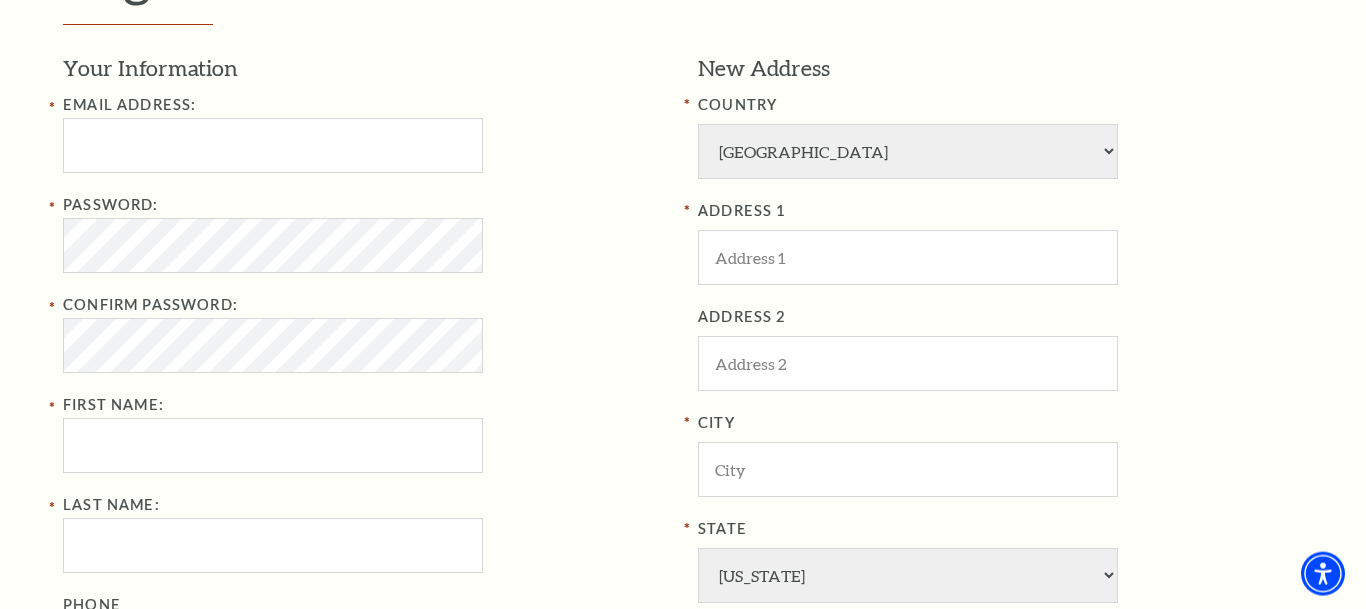 scroll, scrollTop: 658, scrollLeft: 0, axis: vertical 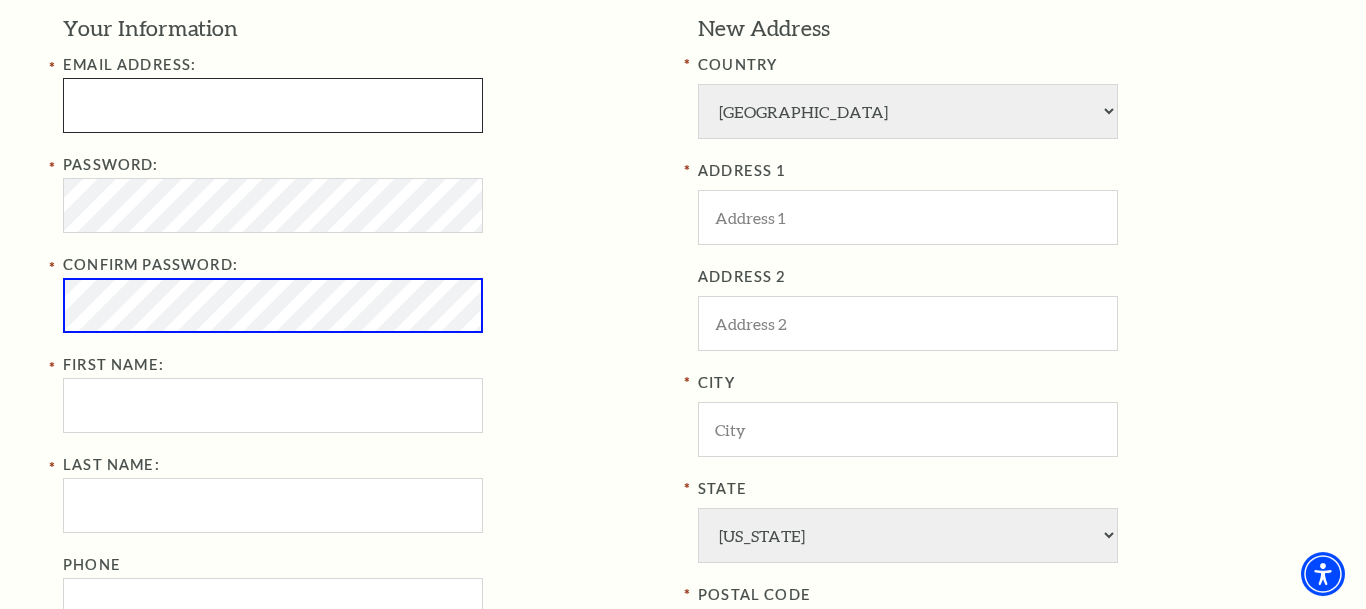 click at bounding box center [273, 105] 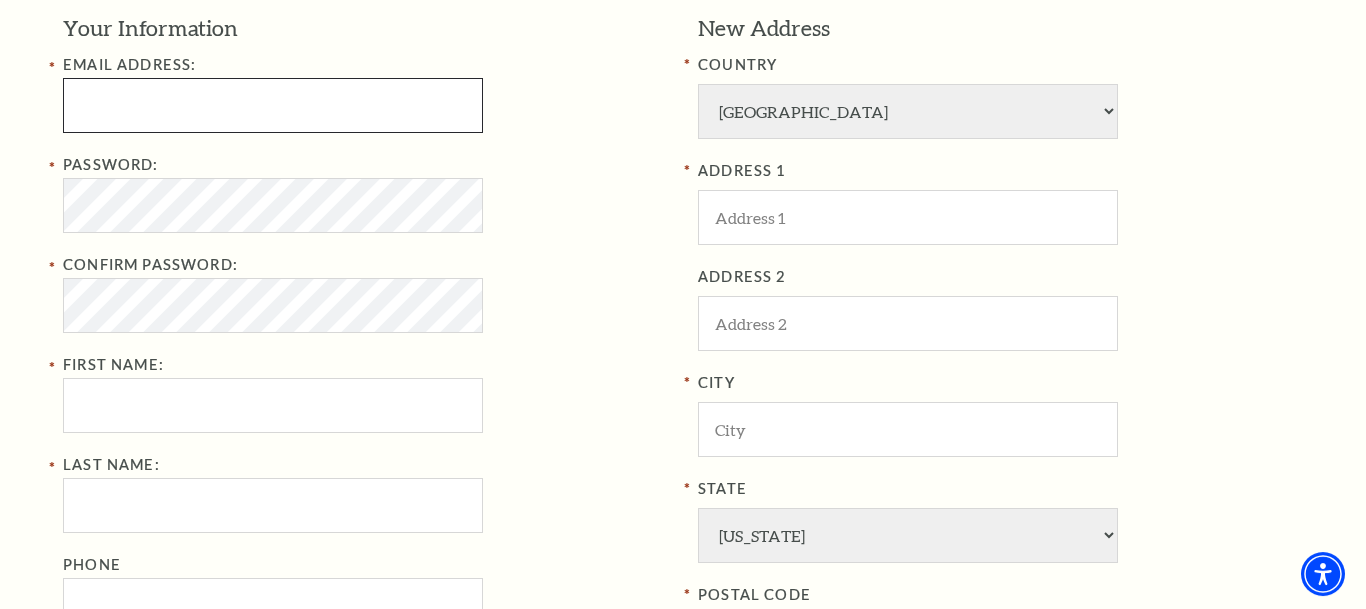 paste on "paulamakinos@outlook.com" 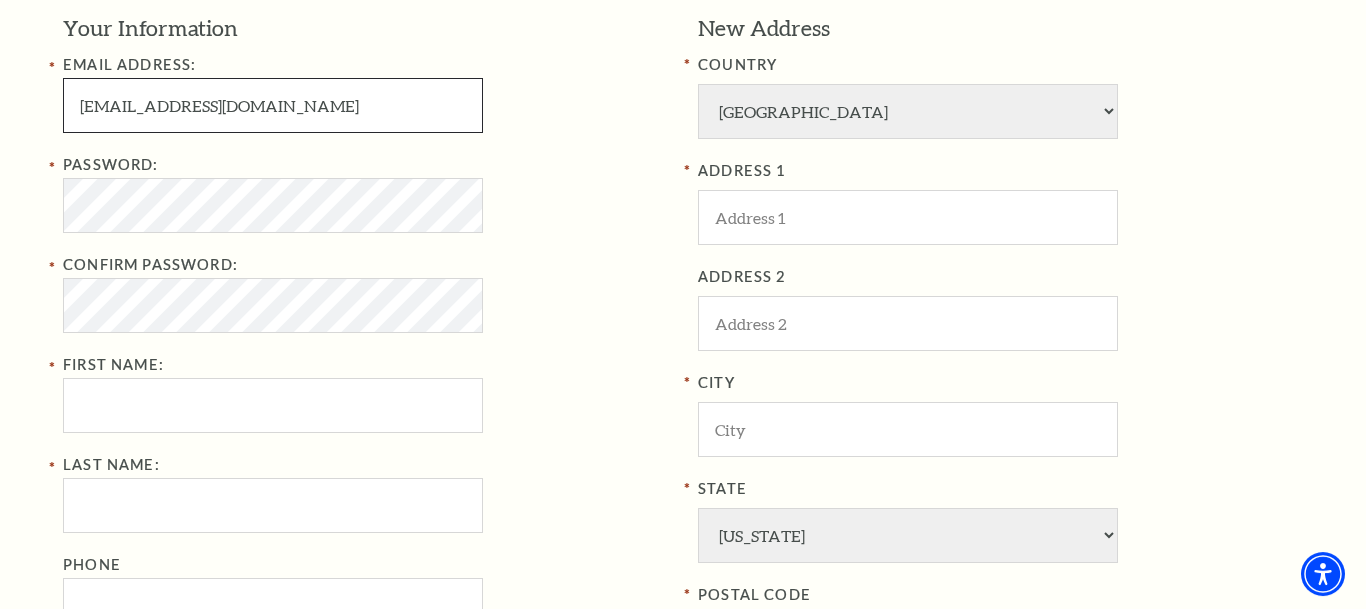 type on "paulamakinos@outlook.com" 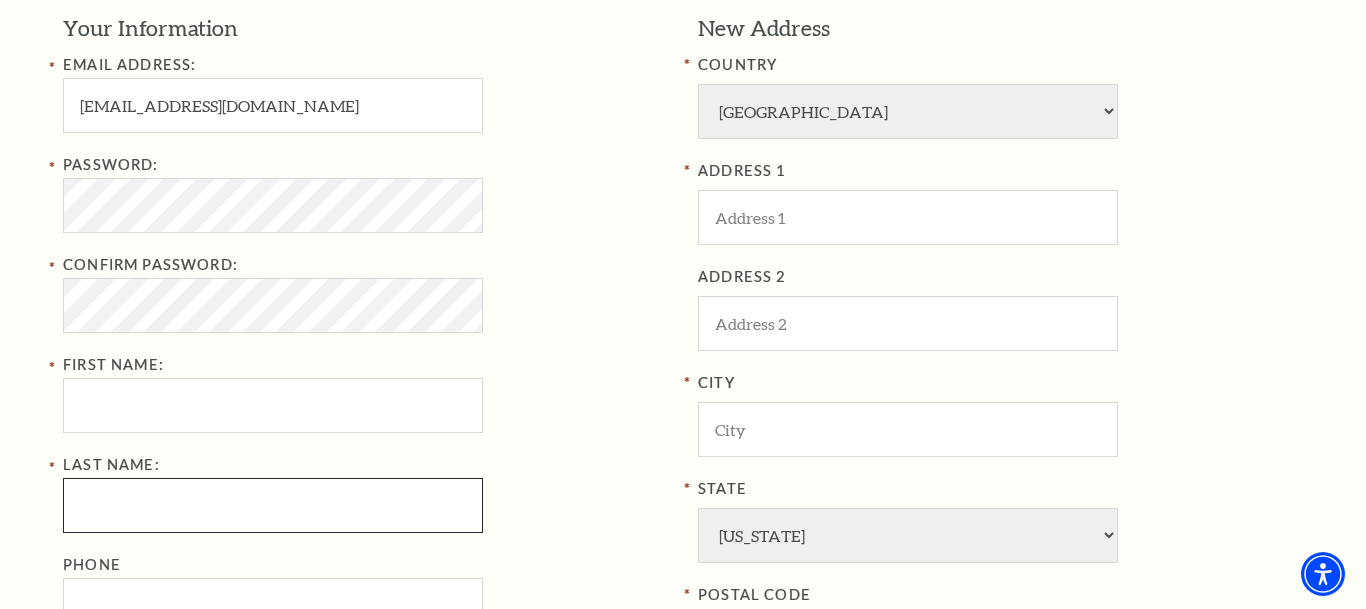 click on "Last Name:" at bounding box center (273, 505) 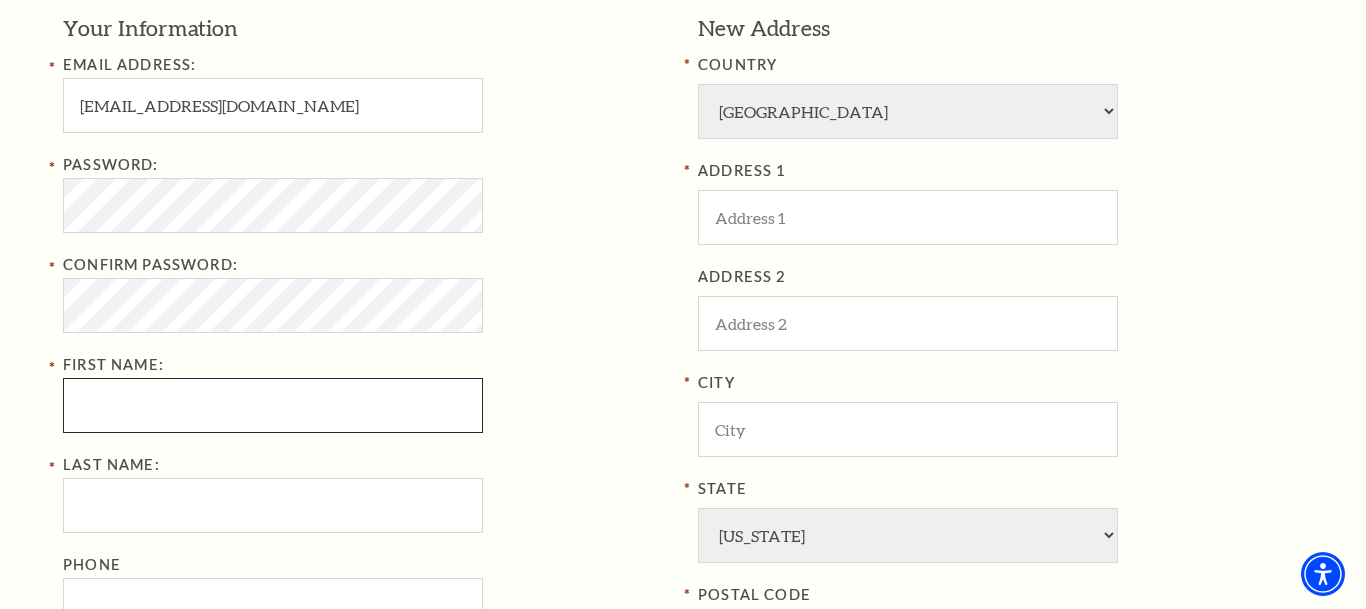 click on "First Name:" at bounding box center [273, 405] 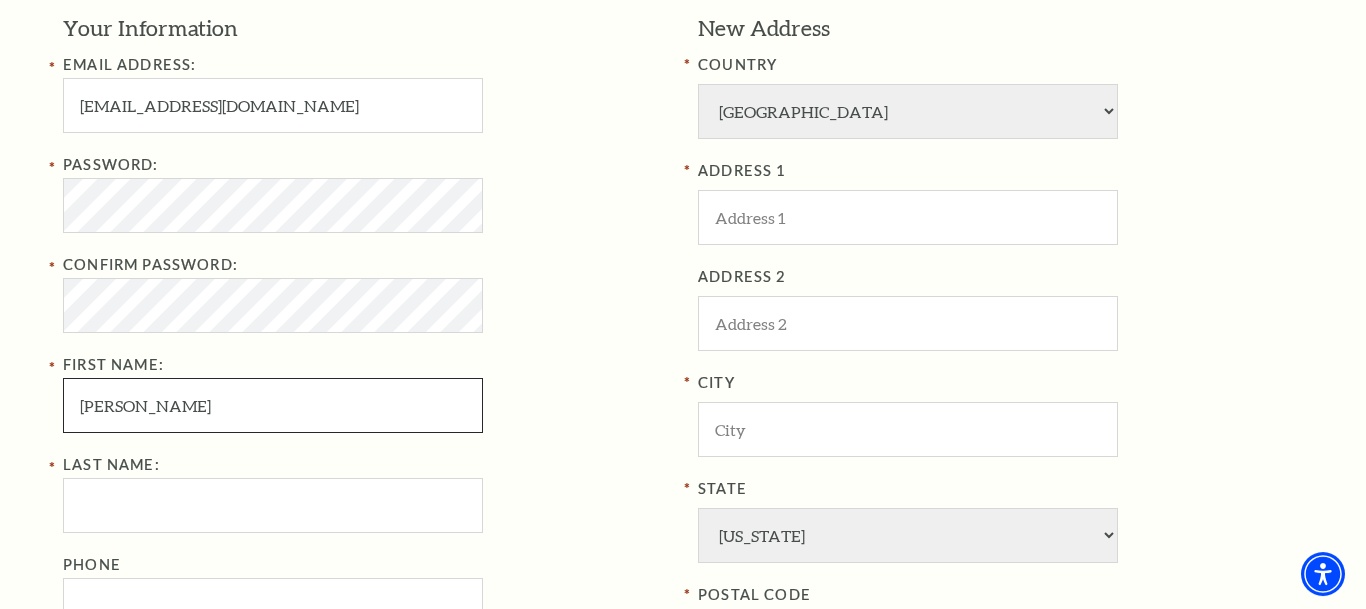 type on "[PERSON_NAME]" 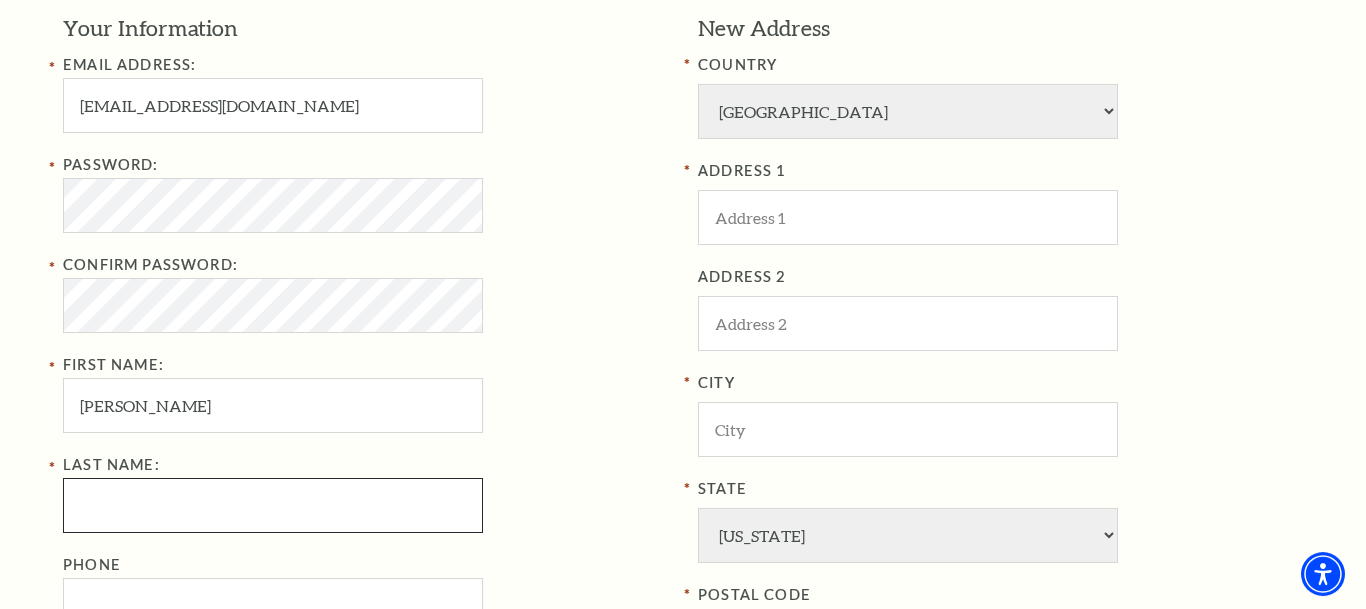 click on "Last Name:" at bounding box center [273, 505] 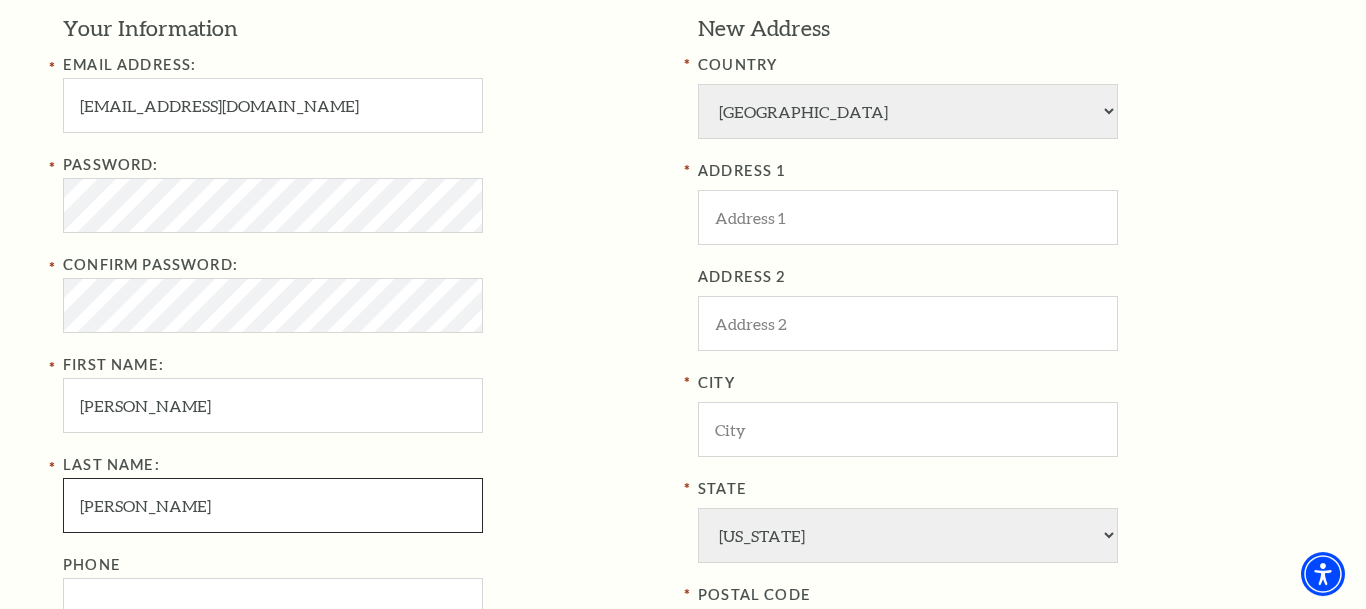 type on "[PERSON_NAME]" 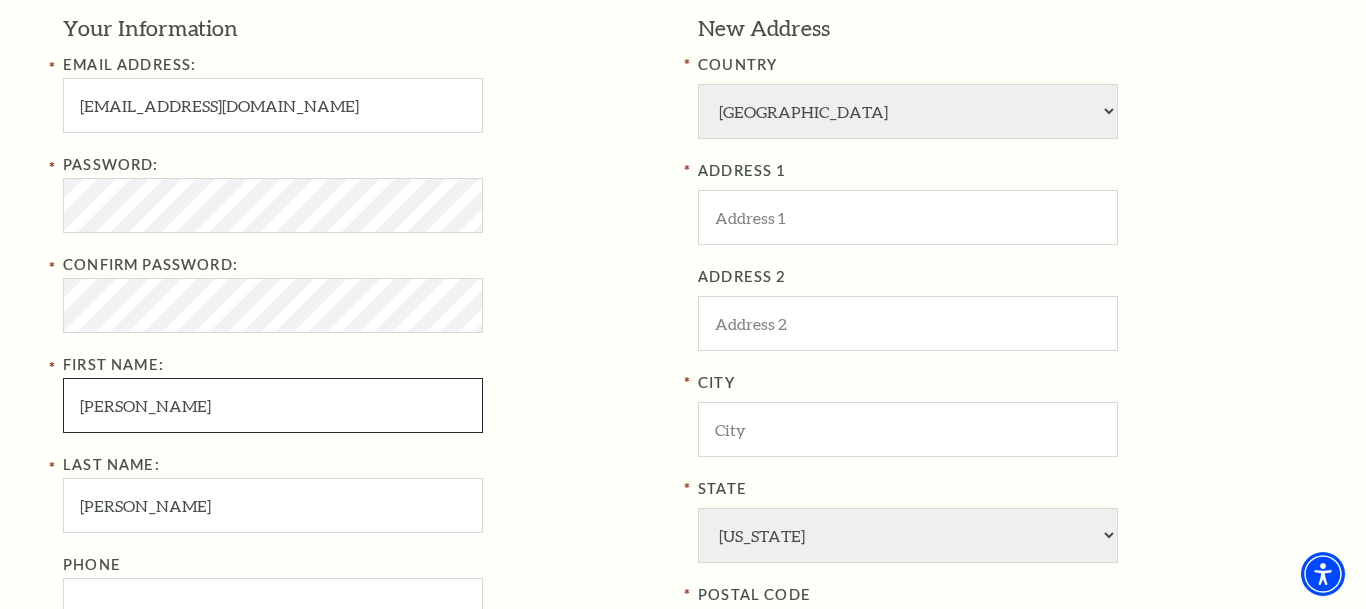 drag, startPoint x: 225, startPoint y: 441, endPoint x: 442, endPoint y: 471, distance: 219.06392 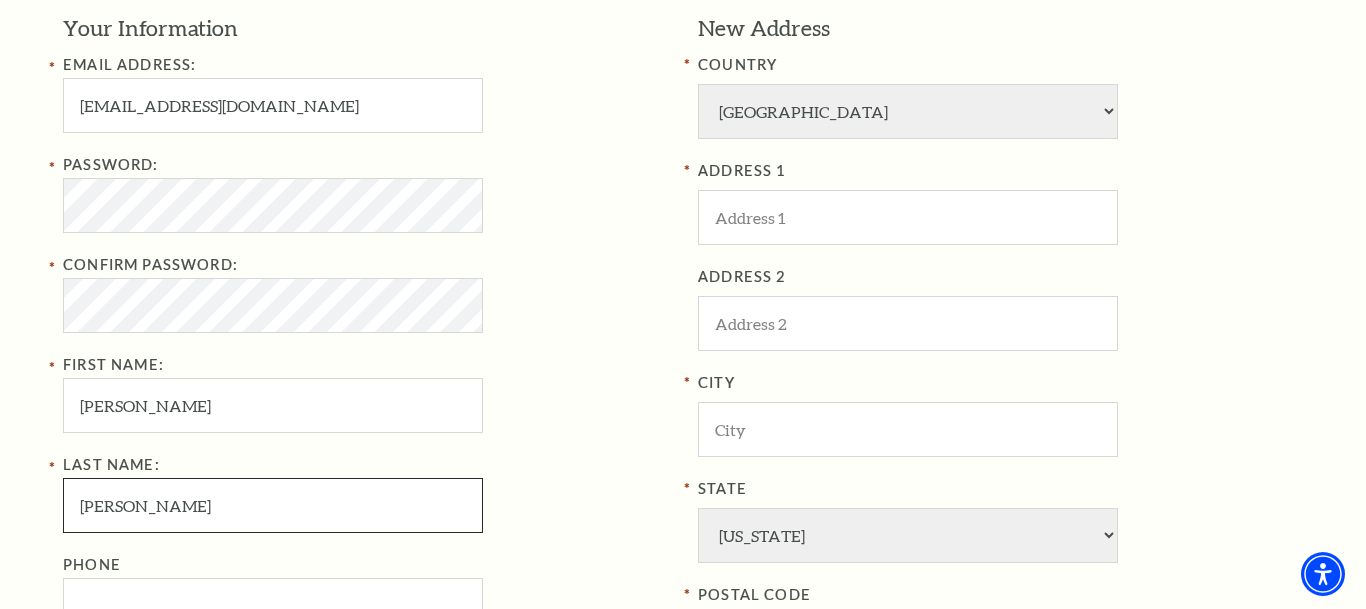 drag, startPoint x: 125, startPoint y: 504, endPoint x: 0, endPoint y: 489, distance: 125.89678 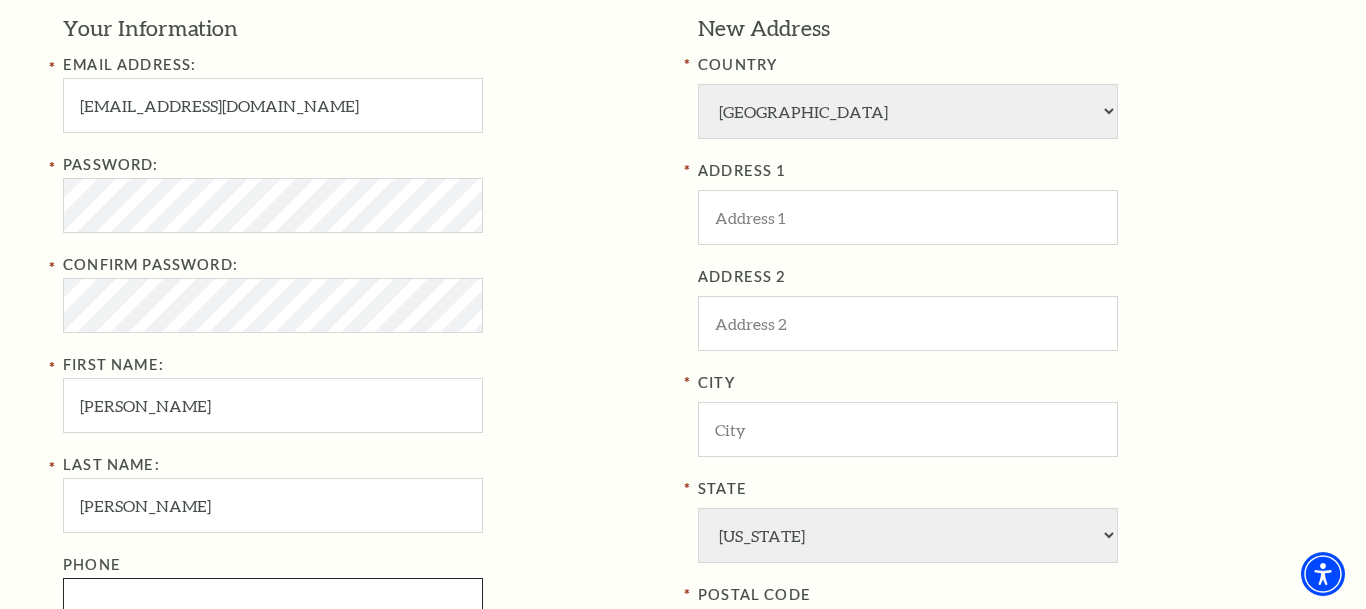 click on "Phone" at bounding box center (273, 605) 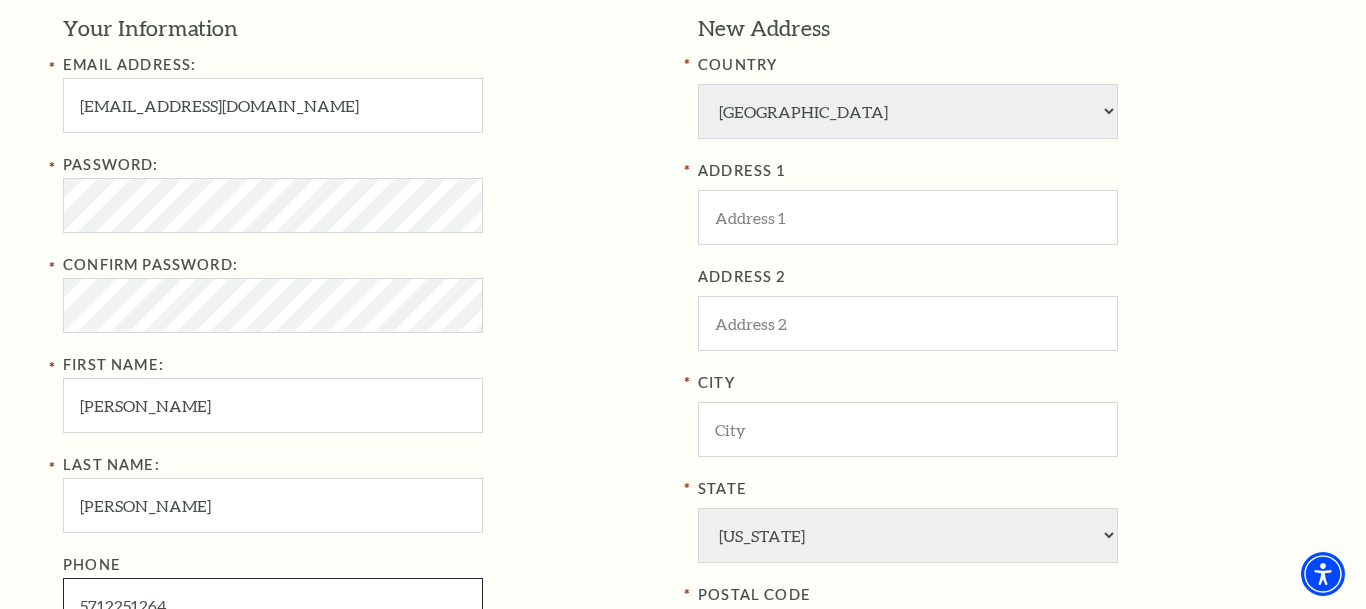 scroll, scrollTop: 664, scrollLeft: 0, axis: vertical 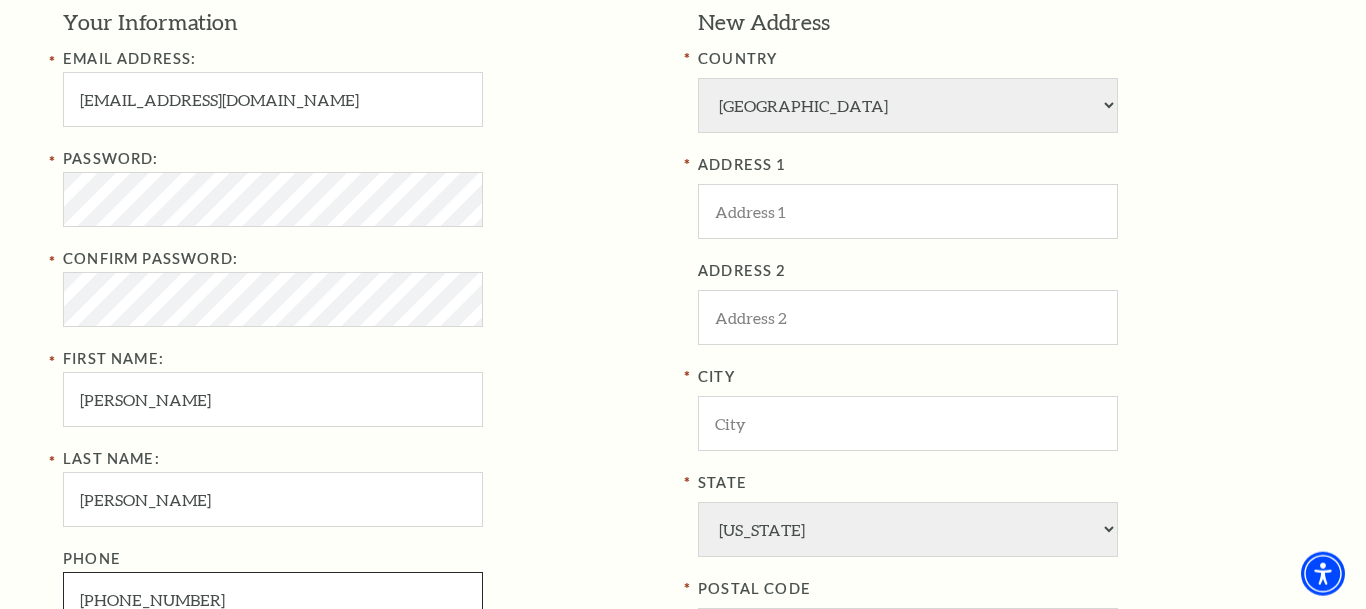 type on "571-225-1264" 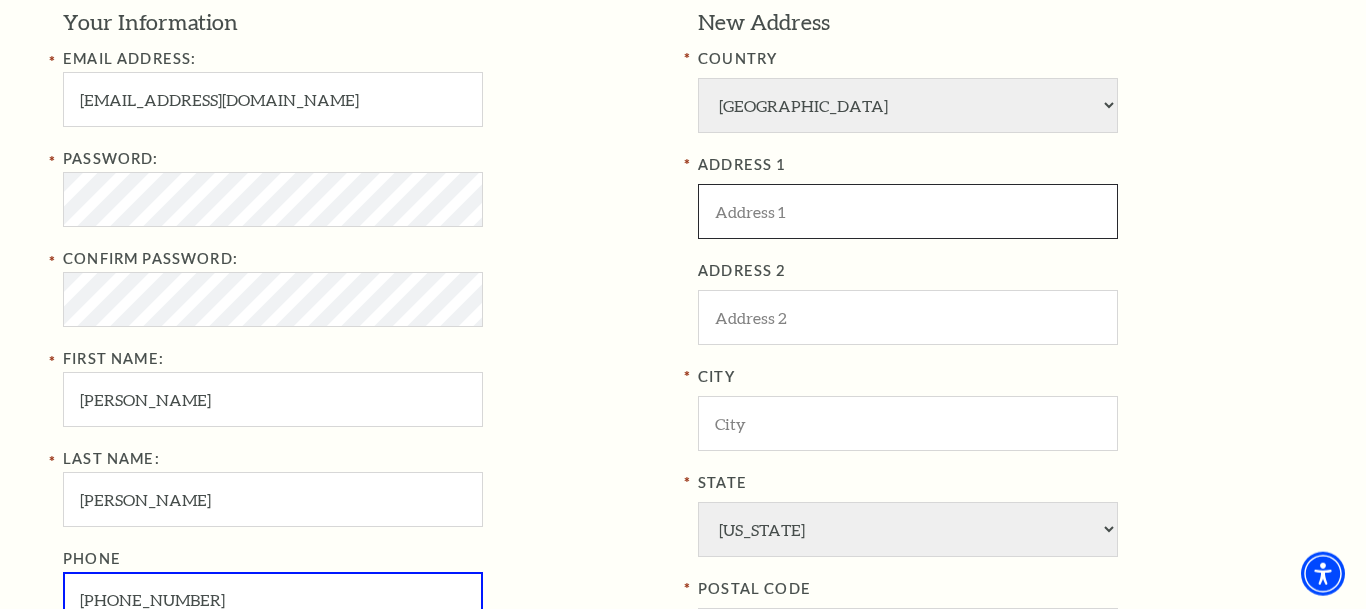 click at bounding box center (908, 211) 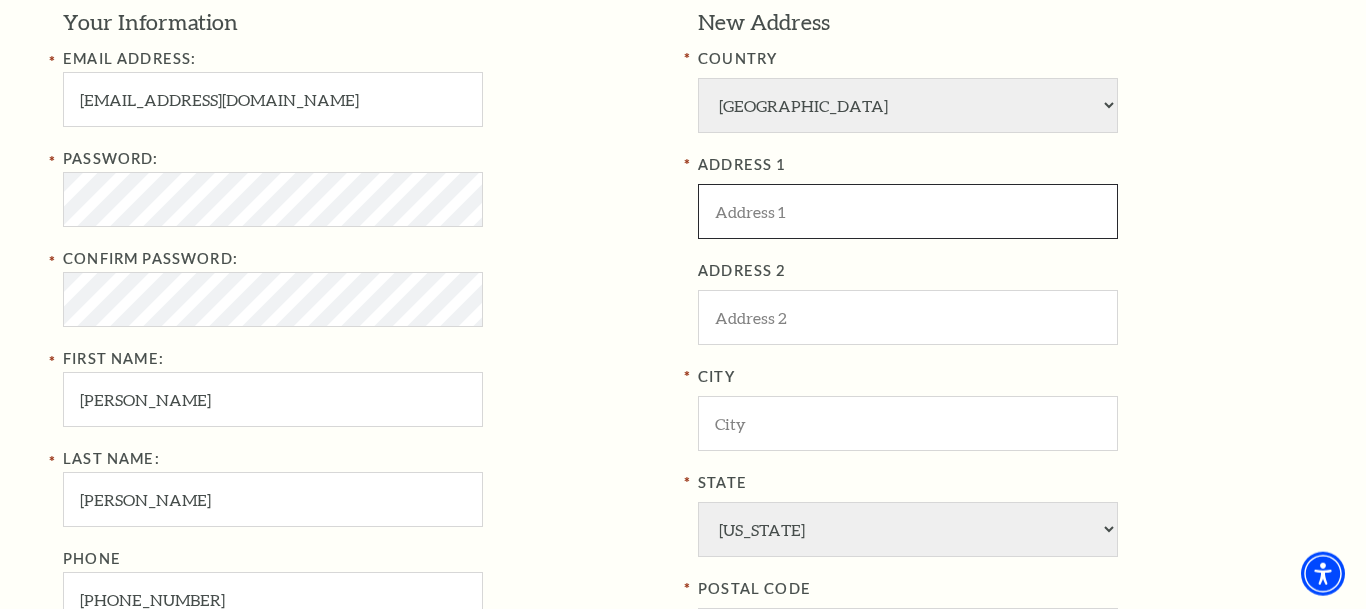 paste on "[STREET_ADDRESS]" 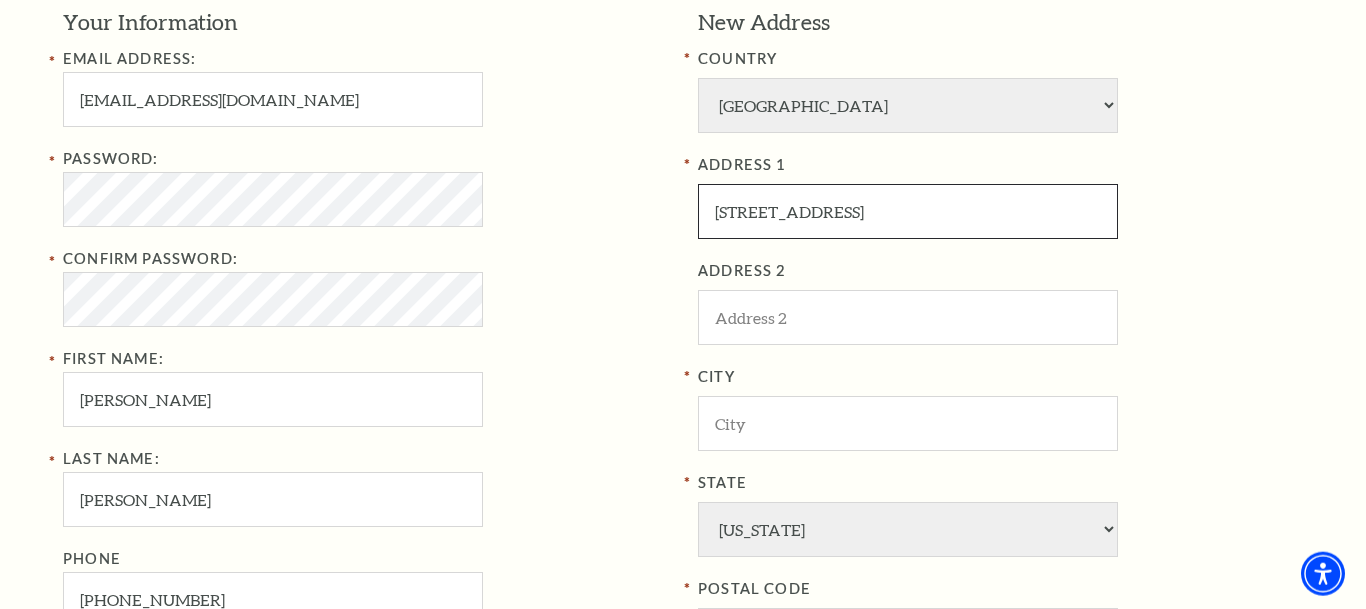 type on "[STREET_ADDRESS]" 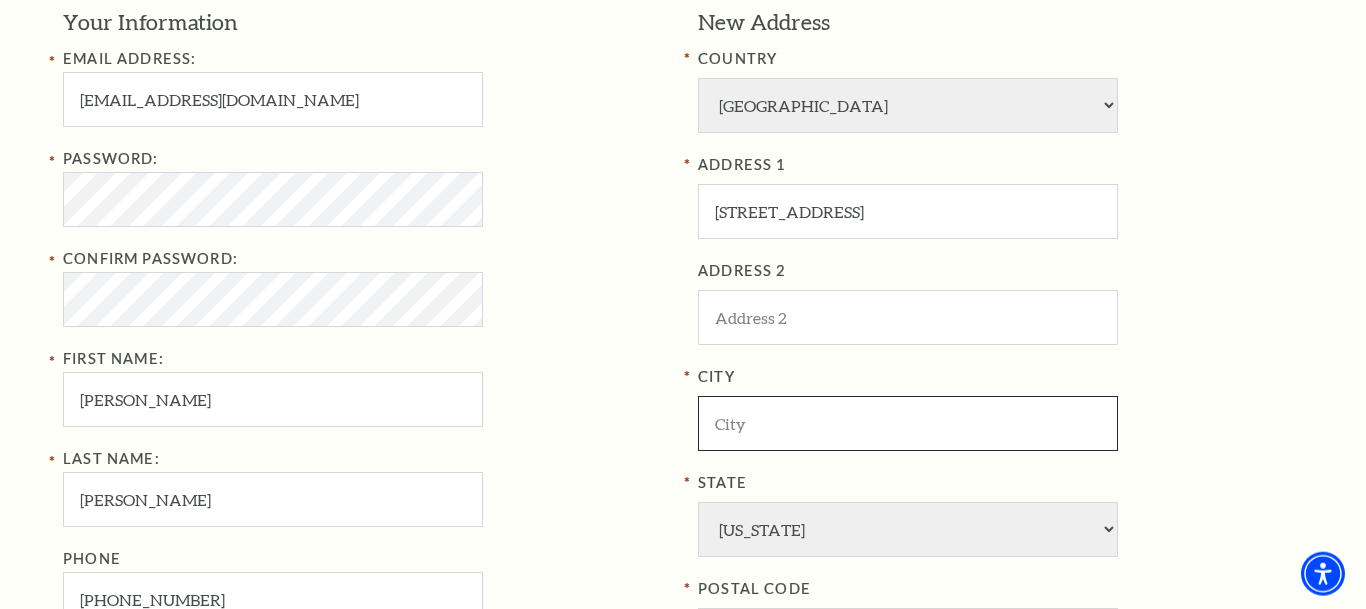 click at bounding box center [908, 423] 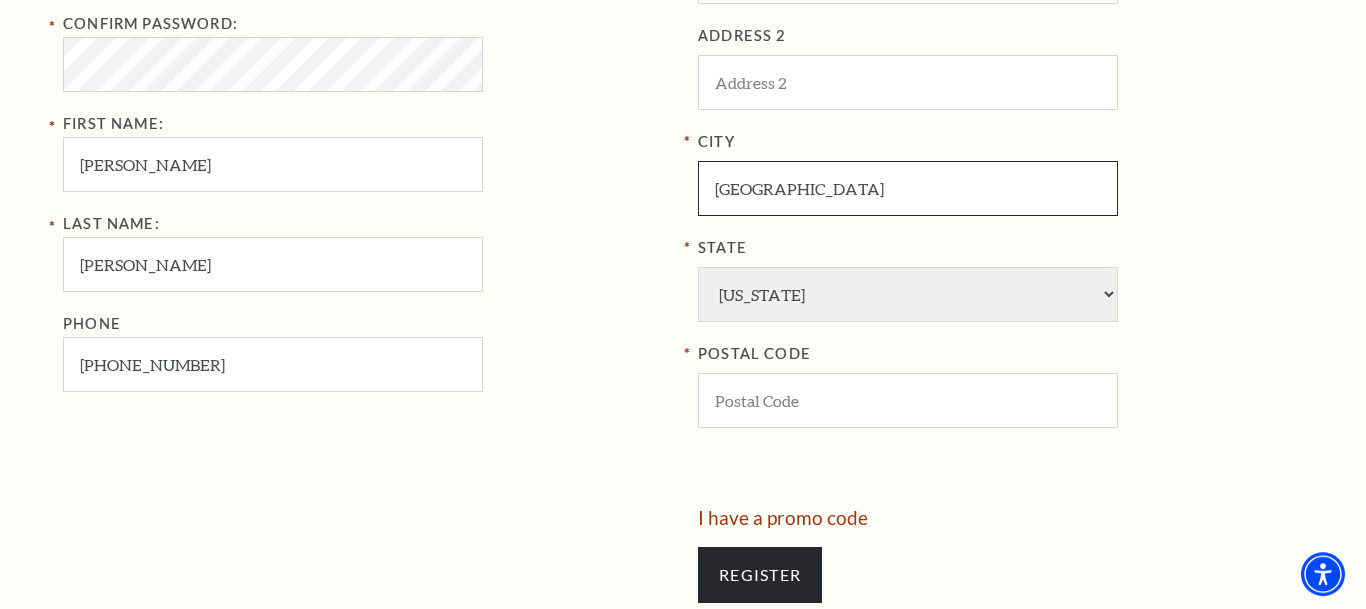 scroll, scrollTop: 902, scrollLeft: 0, axis: vertical 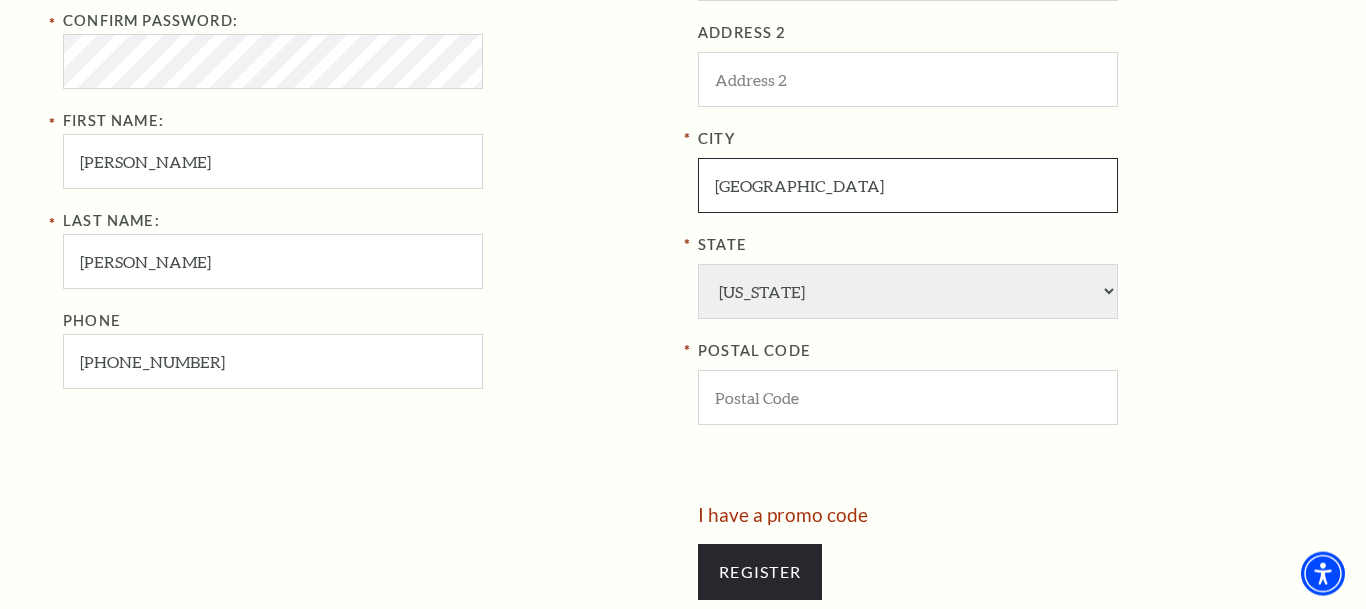 type on "[GEOGRAPHIC_DATA]" 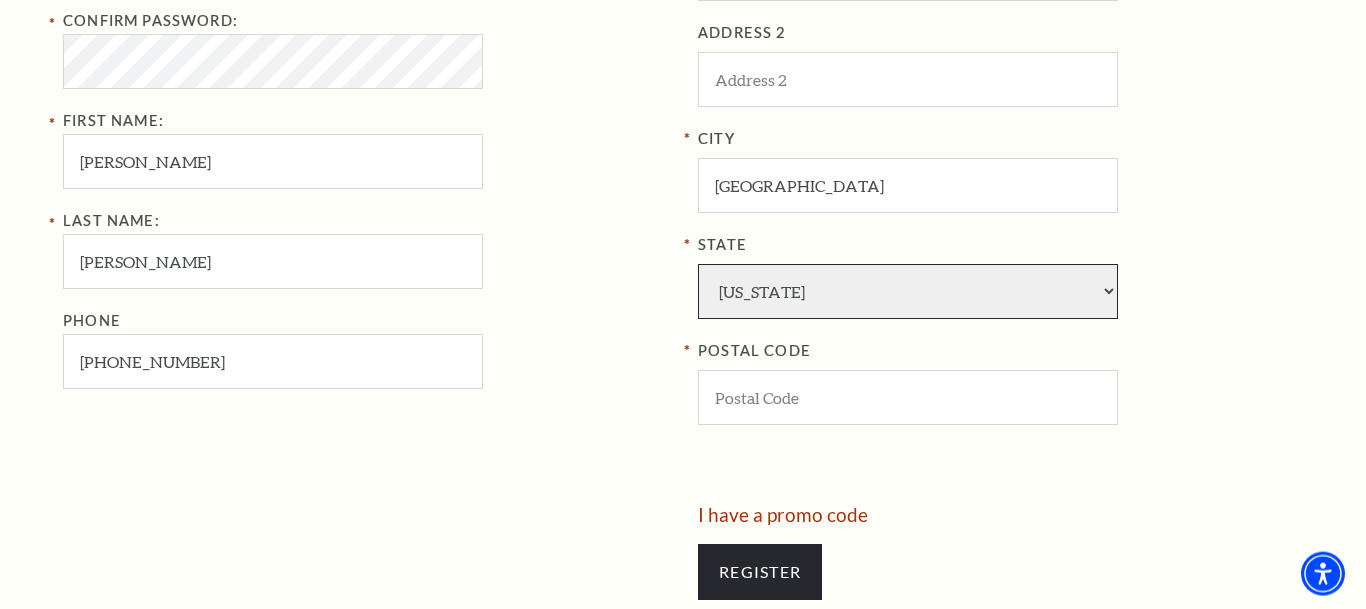 select on "VA" 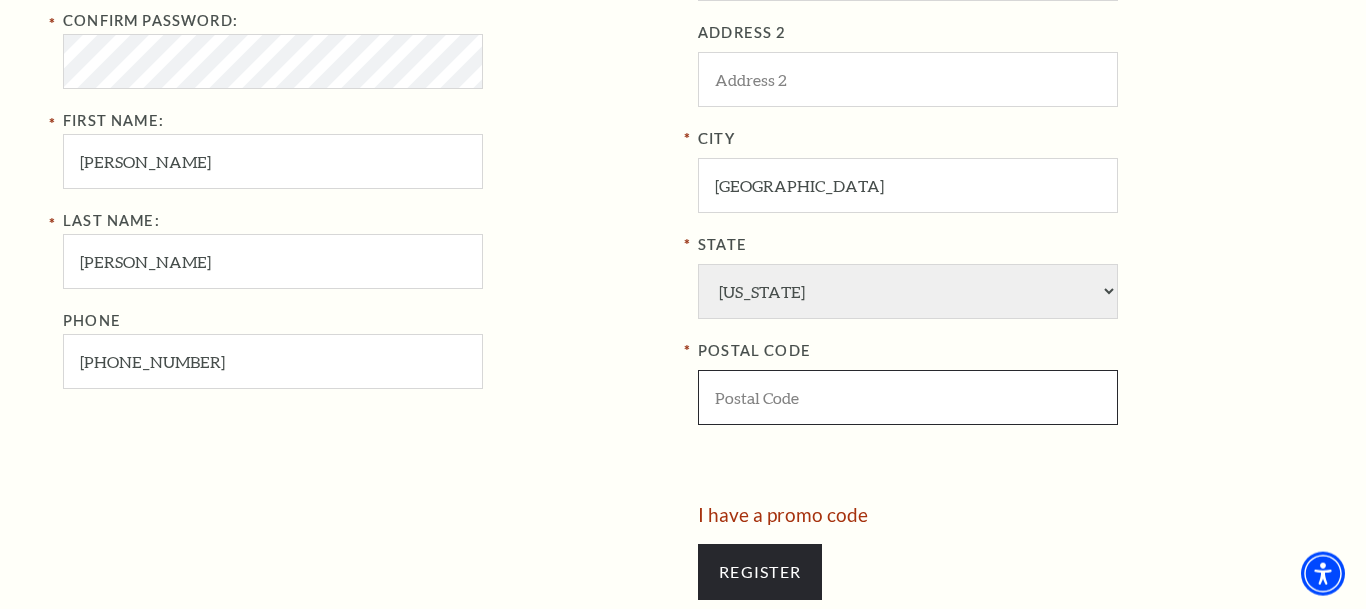 click at bounding box center [908, 397] 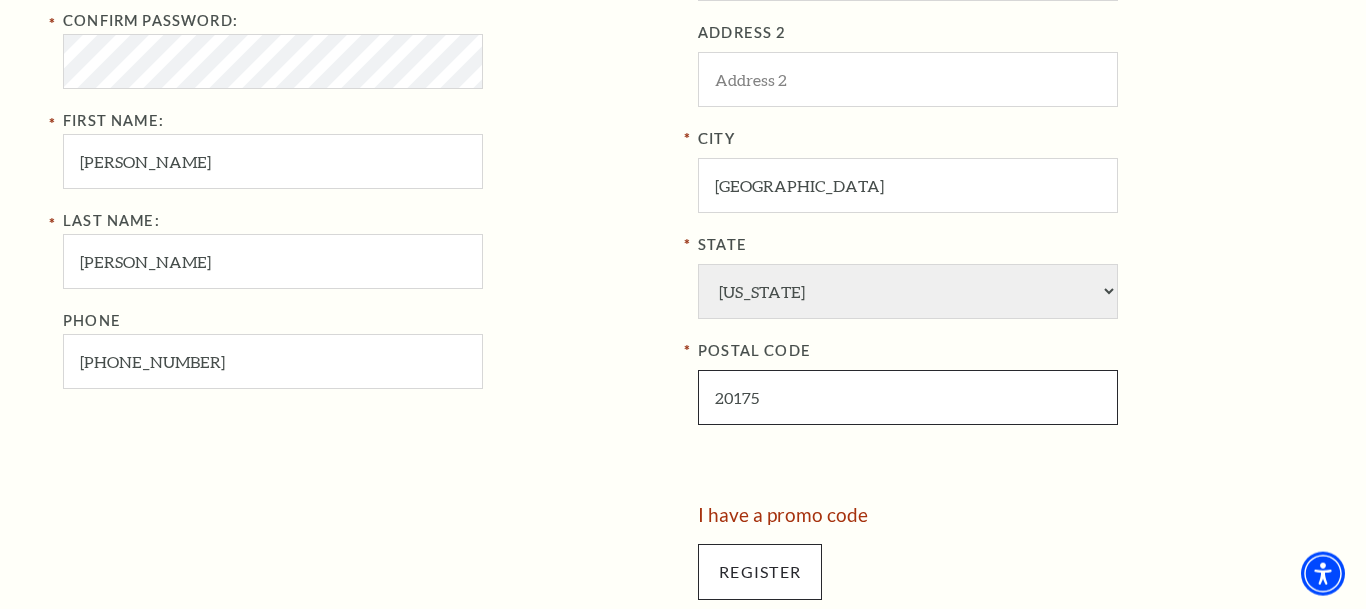 type on "20175" 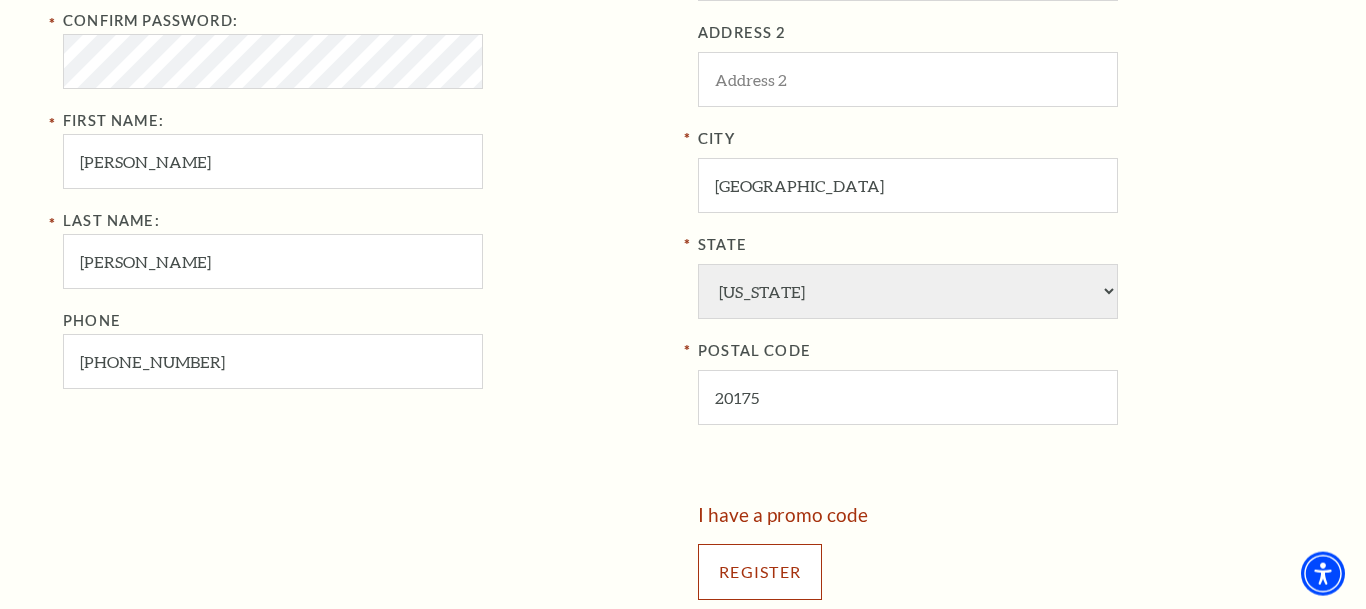 click on "Register" at bounding box center [760, 572] 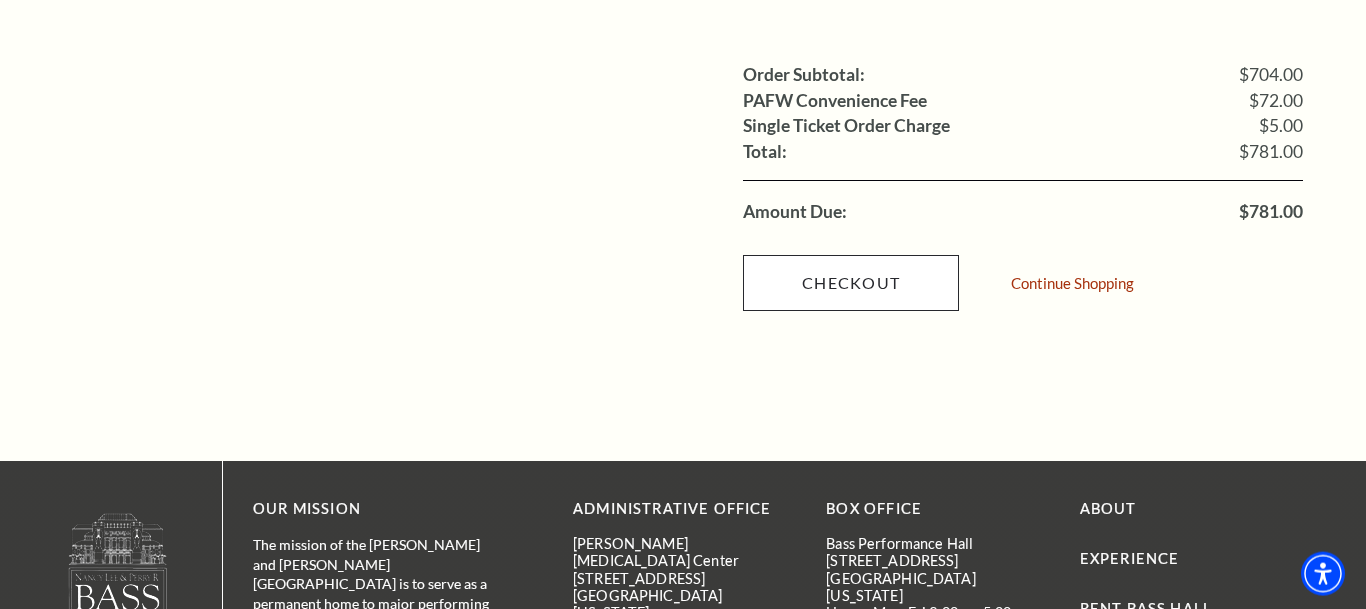 scroll, scrollTop: 2567, scrollLeft: 0, axis: vertical 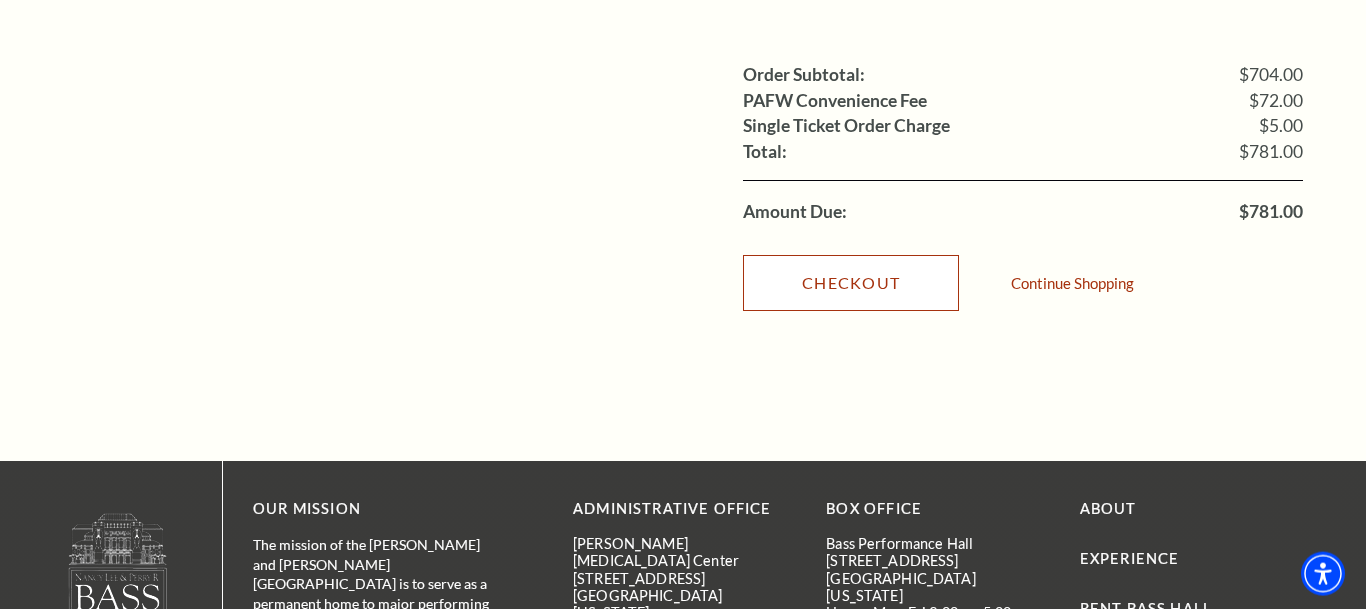 click on "Checkout" at bounding box center (851, 283) 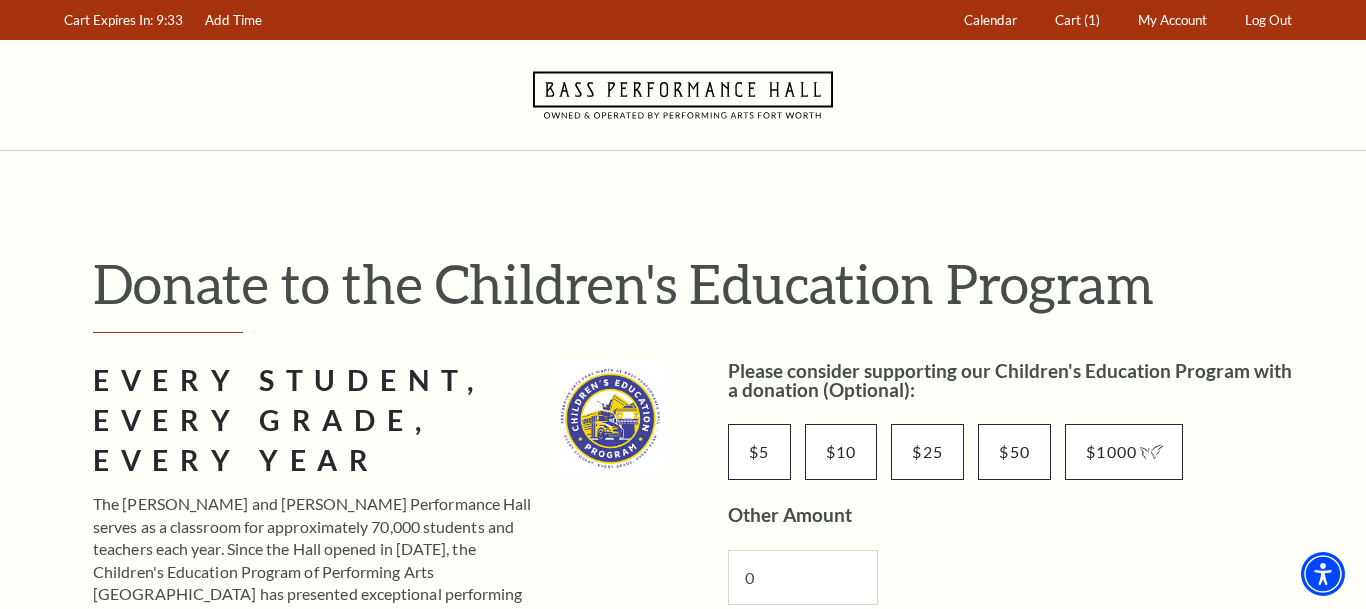 scroll, scrollTop: 0, scrollLeft: 0, axis: both 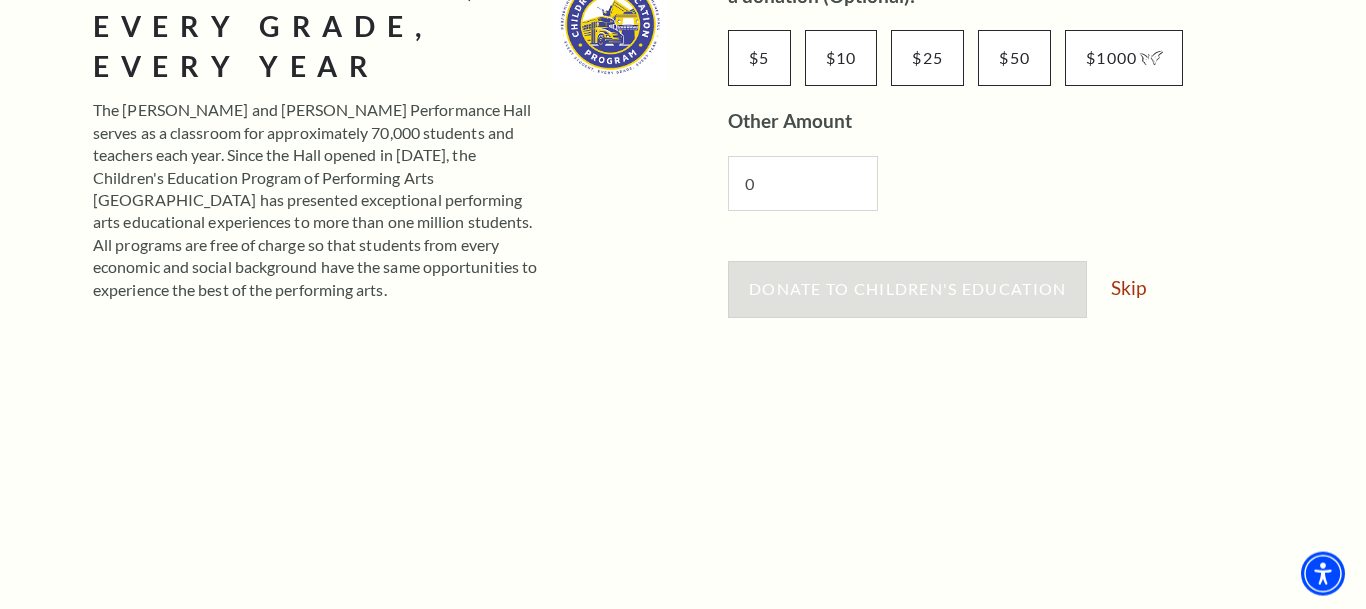 click on "Donate to Children's Education   Skip" at bounding box center (1015, 299) 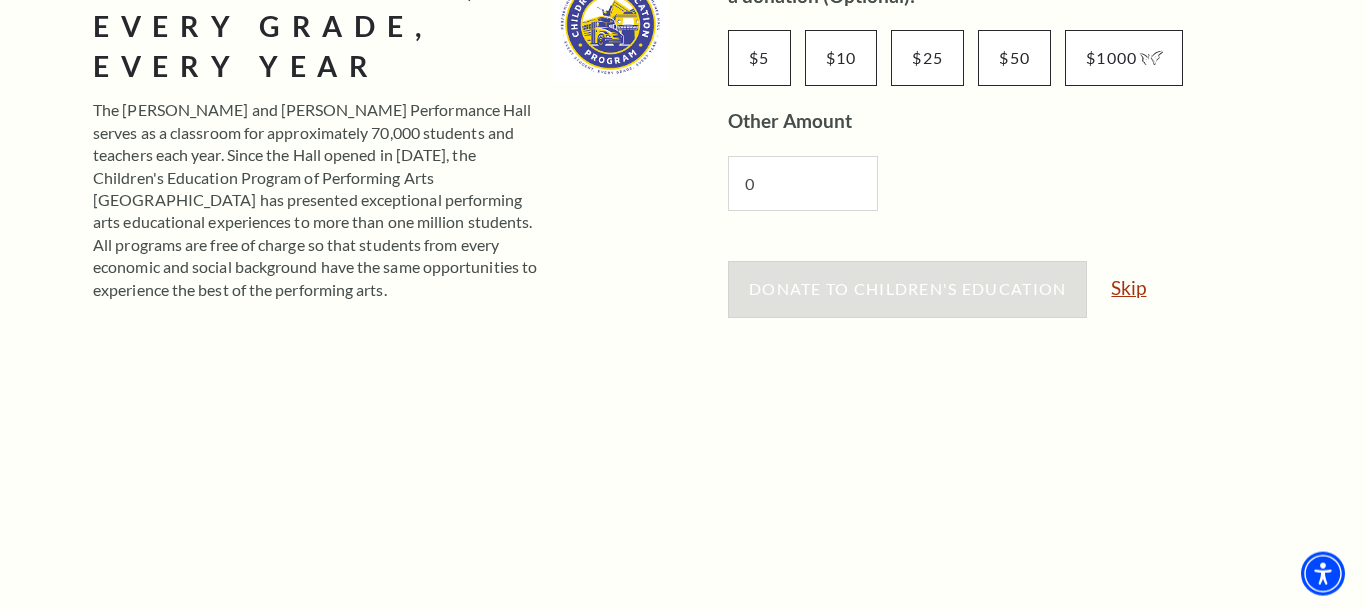 click on "Skip" at bounding box center (1128, 287) 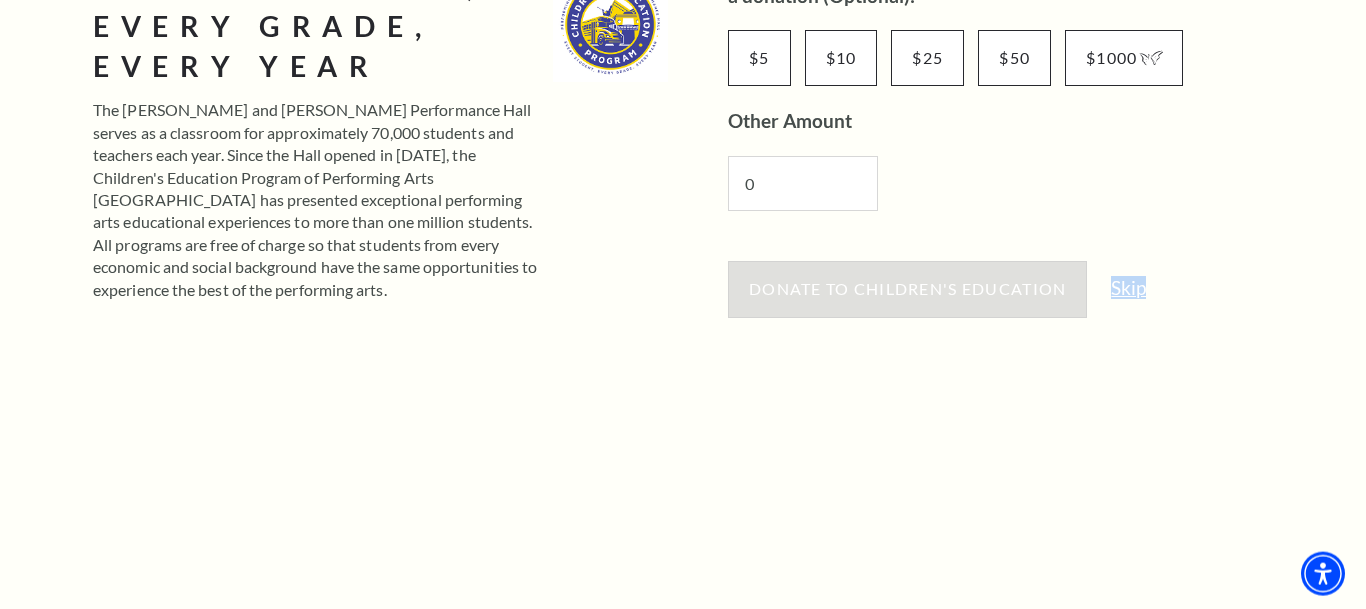 click on "Donate to Children's Education   Skip" at bounding box center [1015, 299] 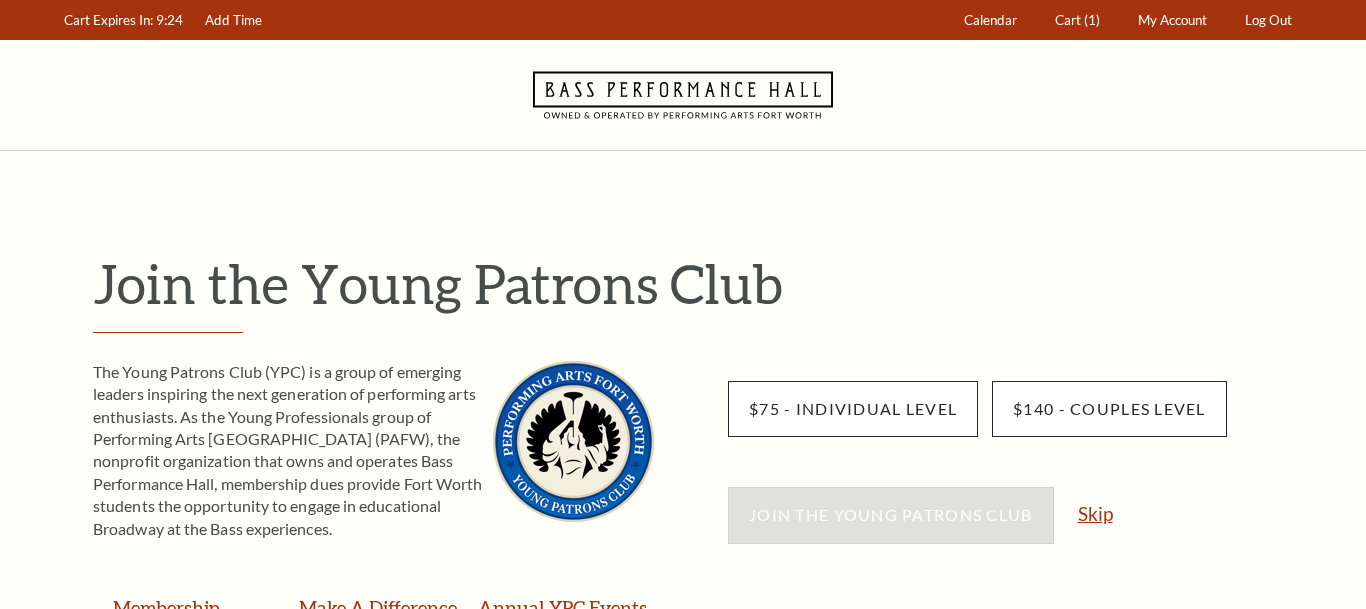 click on "Skip" at bounding box center (1095, 513) 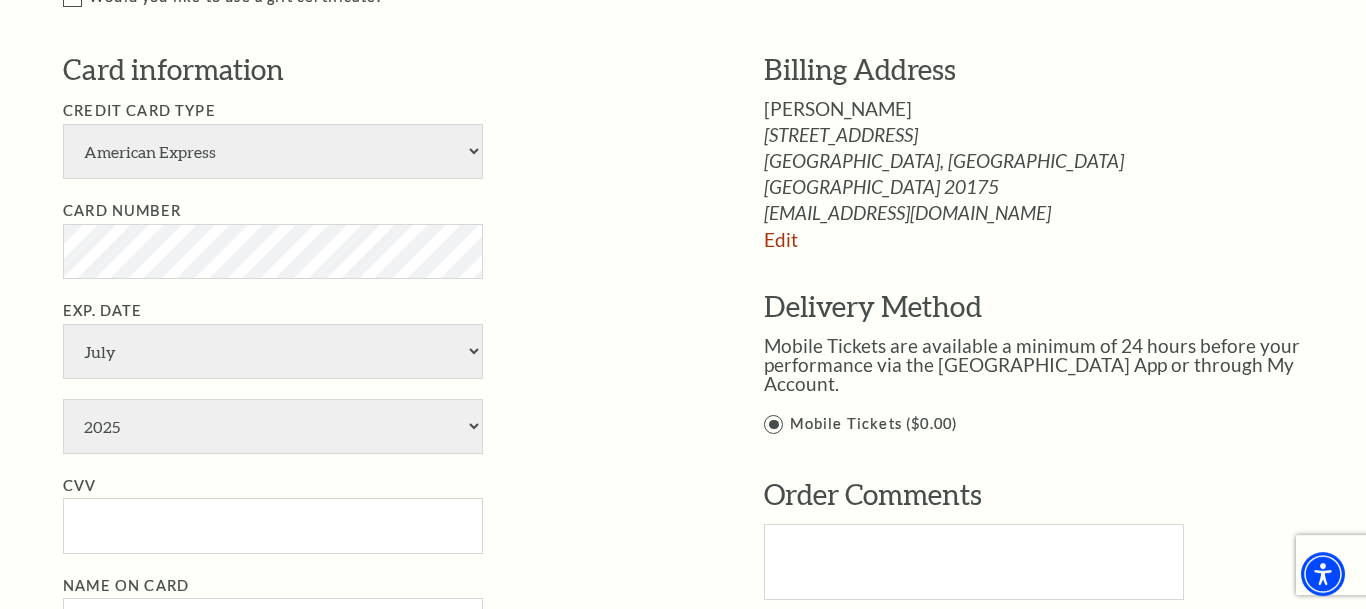 scroll, scrollTop: 1501, scrollLeft: 0, axis: vertical 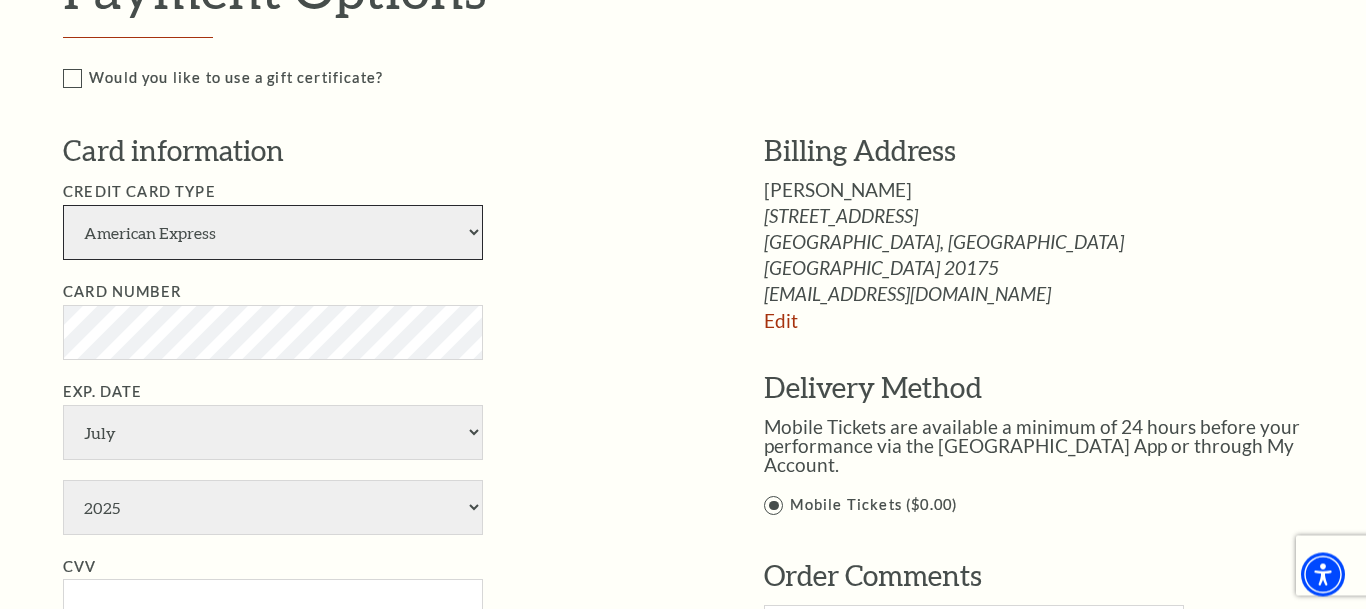 click on "American Express
Visa
Master Card
Discover" at bounding box center [273, 232] 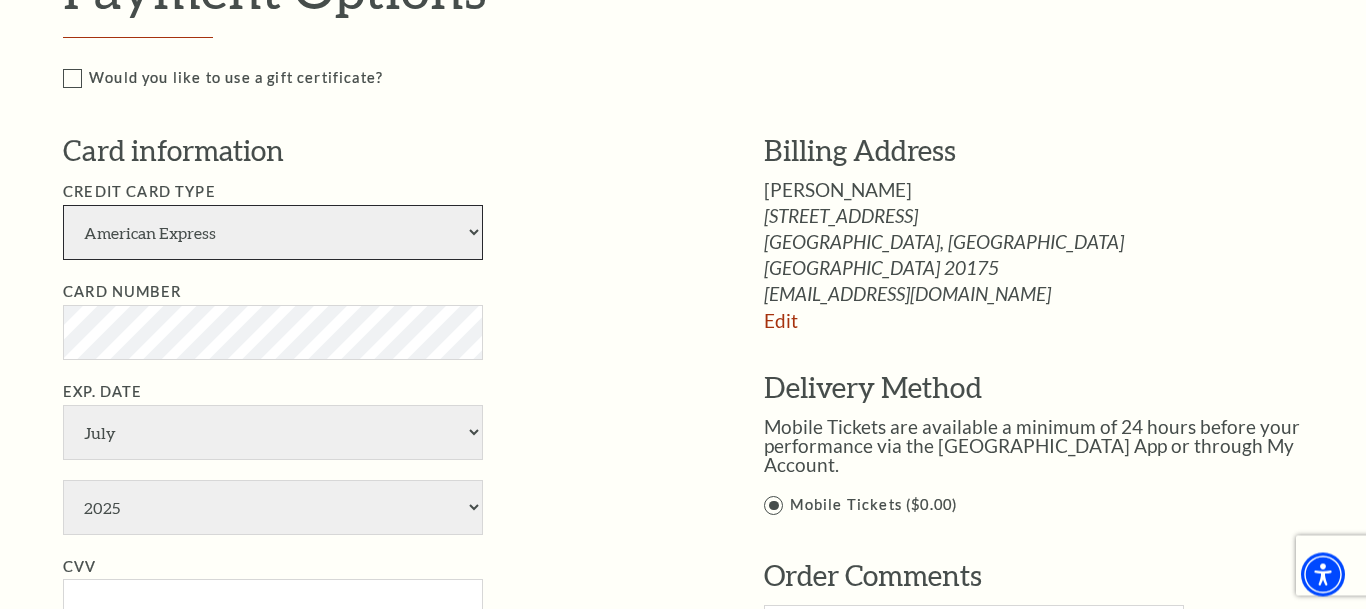select on "25" 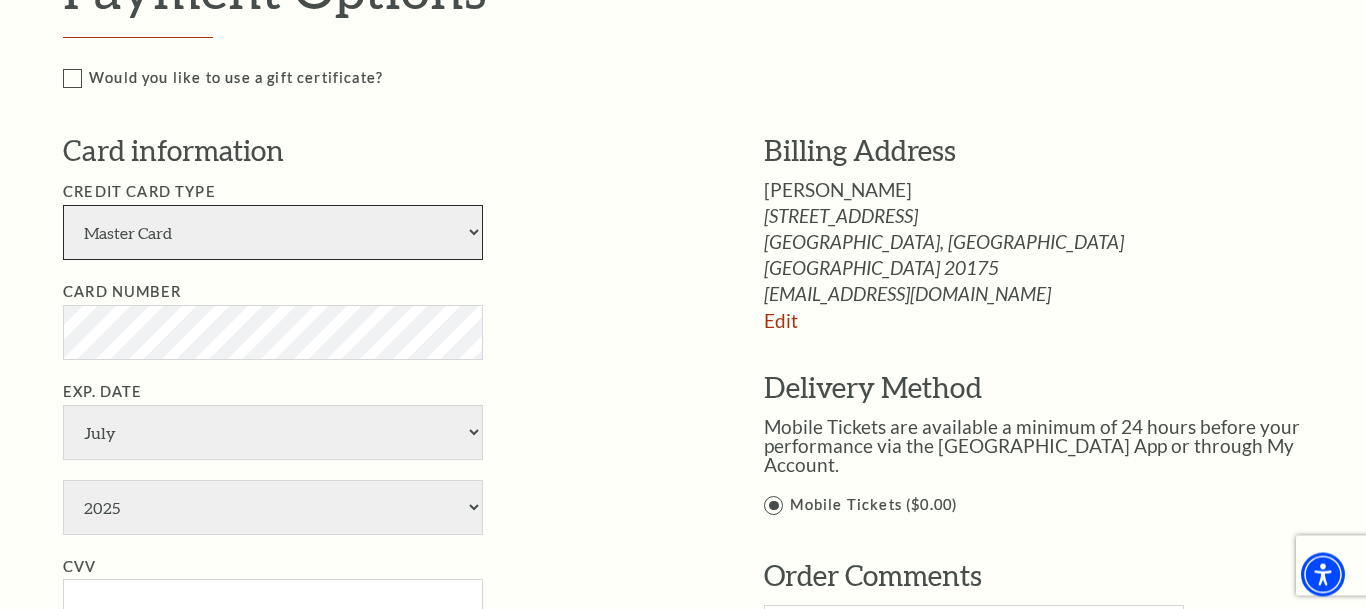 click on "Master Card" at bounding box center (0, 0) 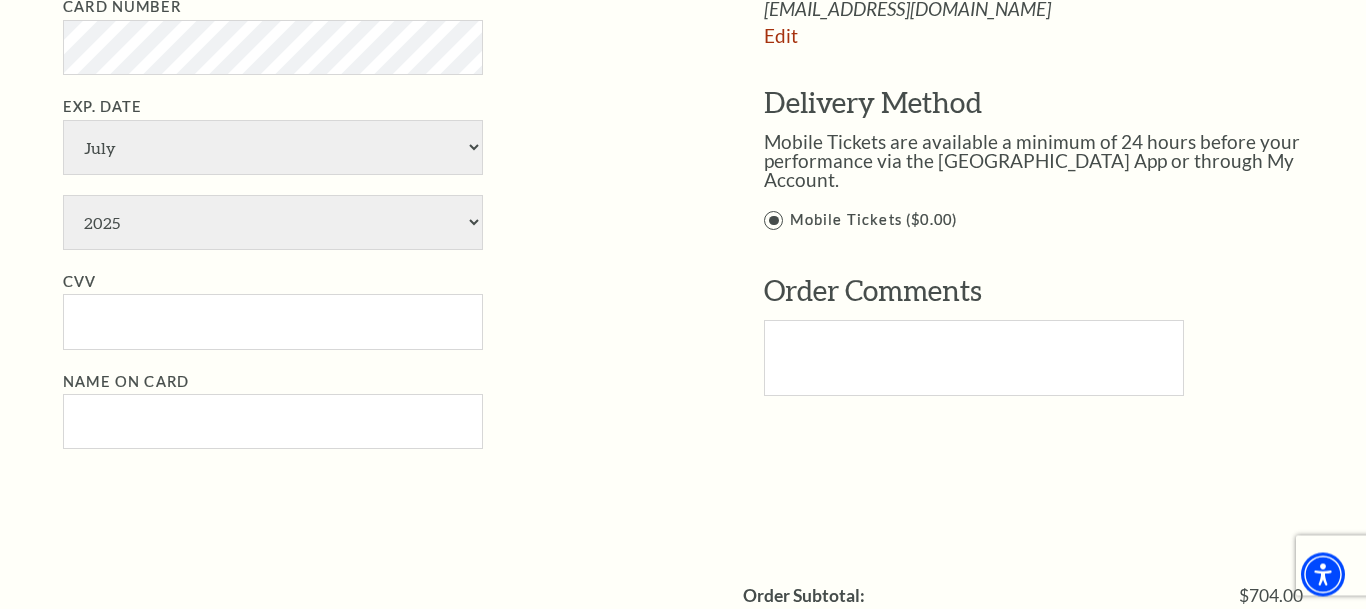 scroll, scrollTop: 1791, scrollLeft: 0, axis: vertical 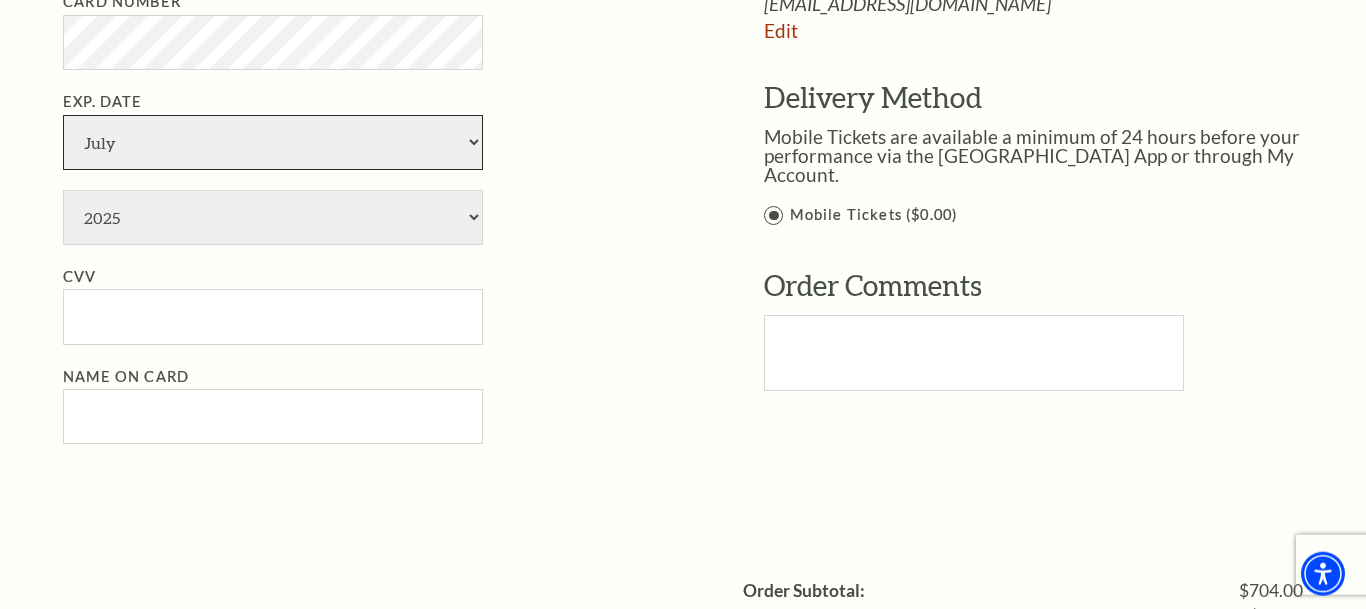 select on "10" 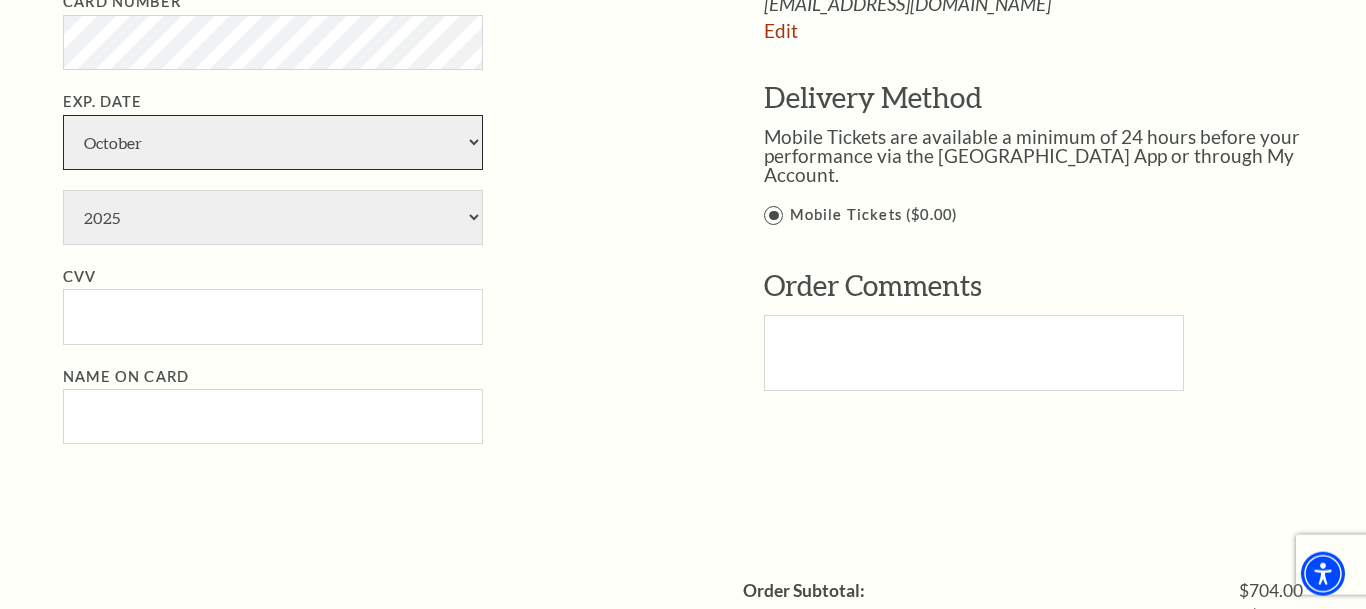 click on "October" at bounding box center [0, 0] 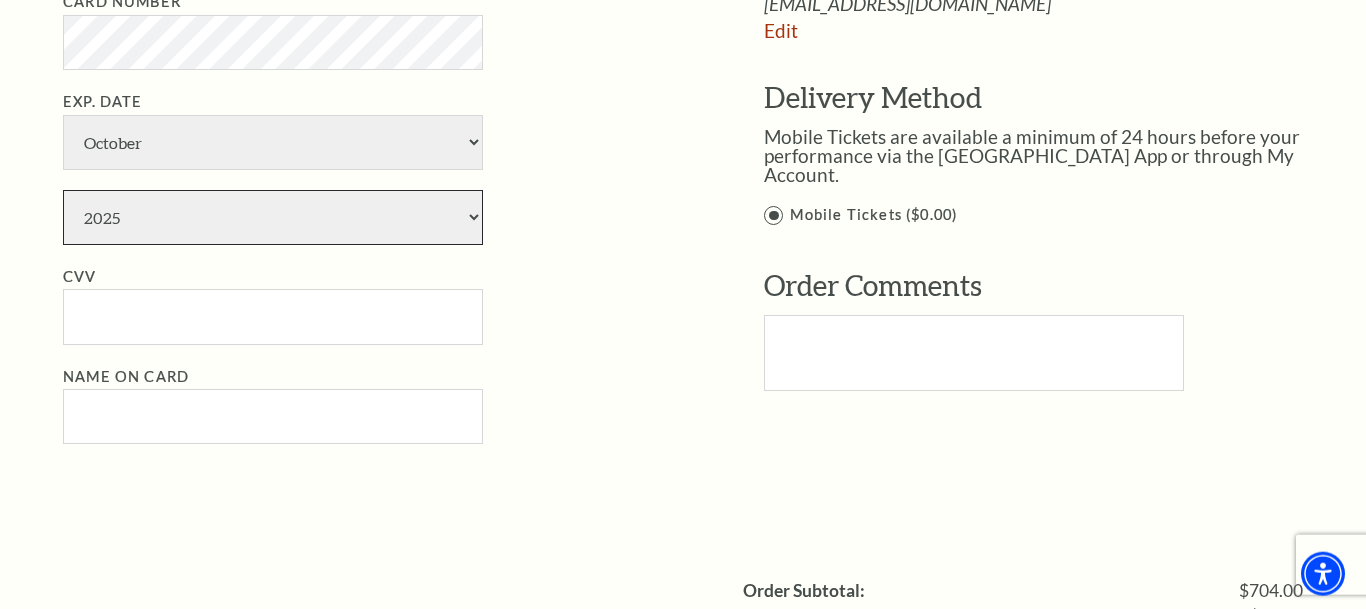 select on "2027" 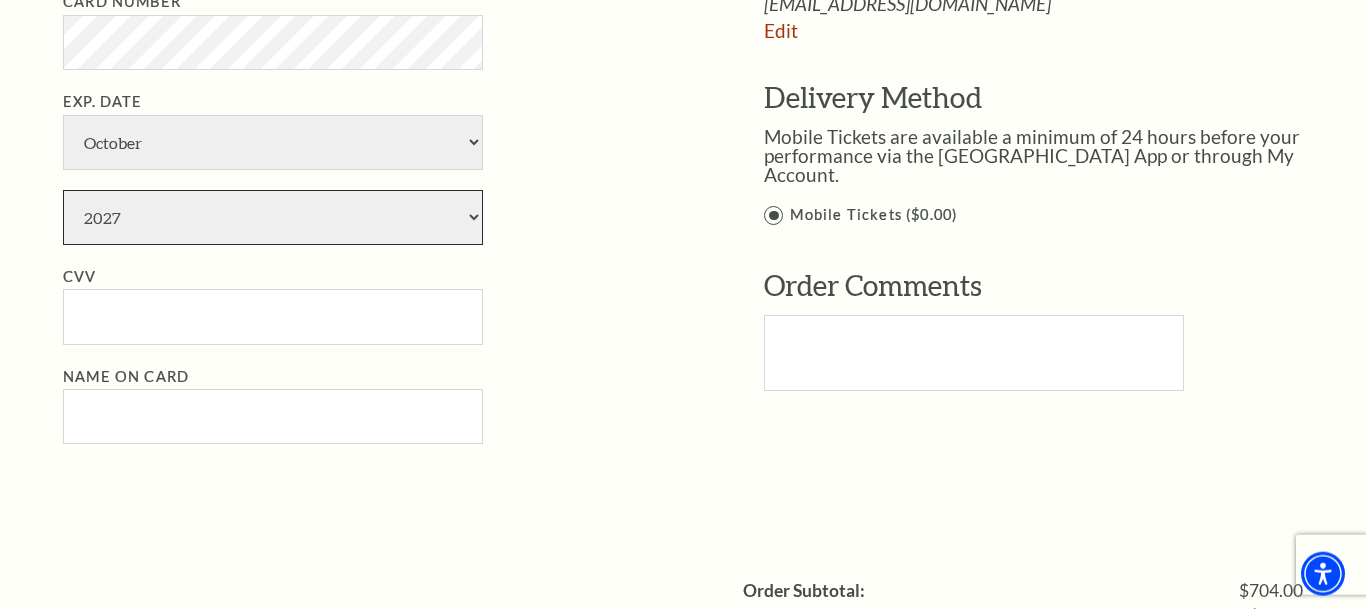 click on "2027" at bounding box center [0, 0] 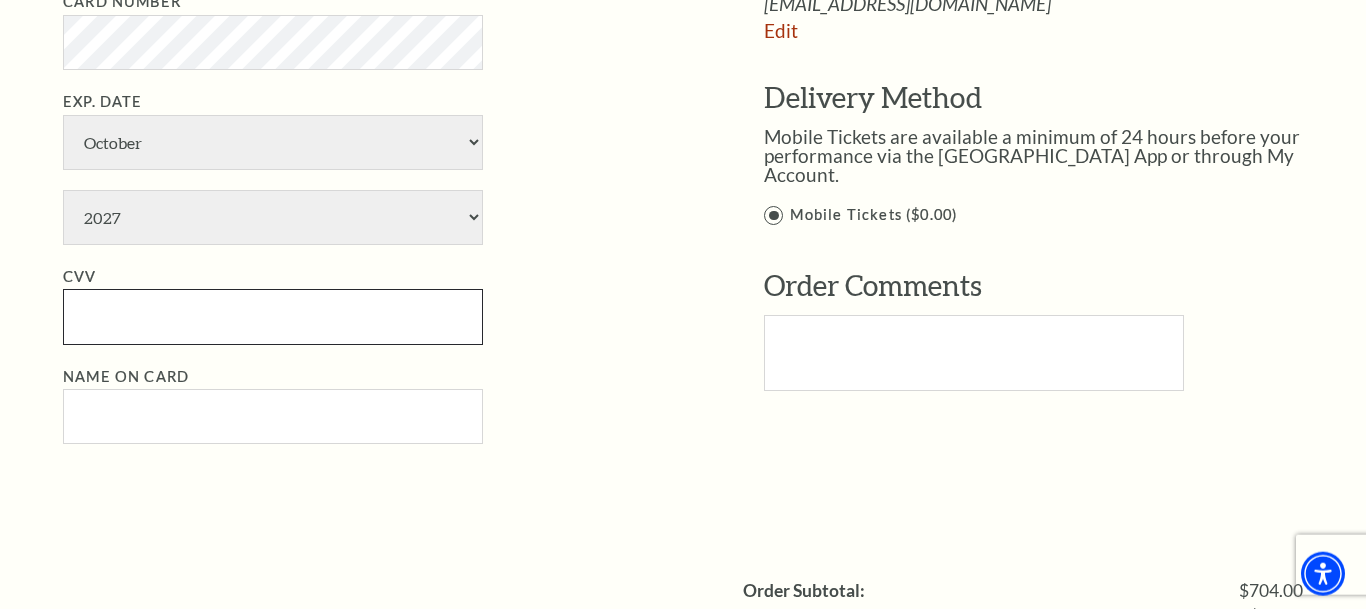 click on "CVV" at bounding box center [273, 316] 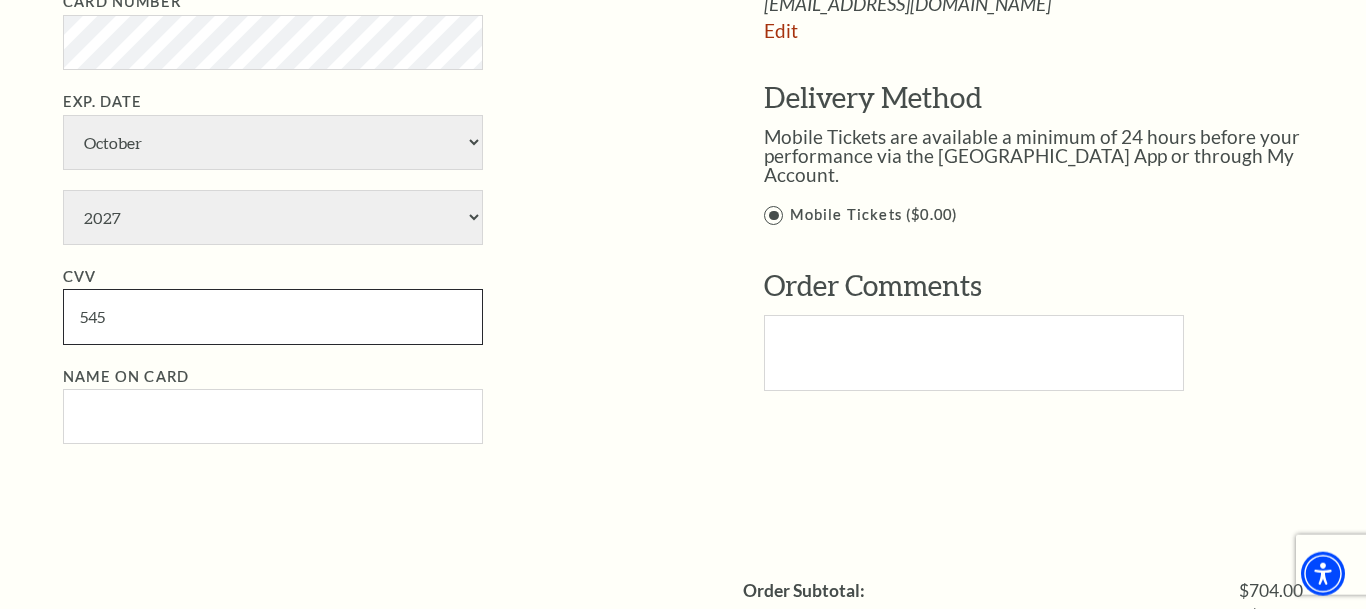 type on "545" 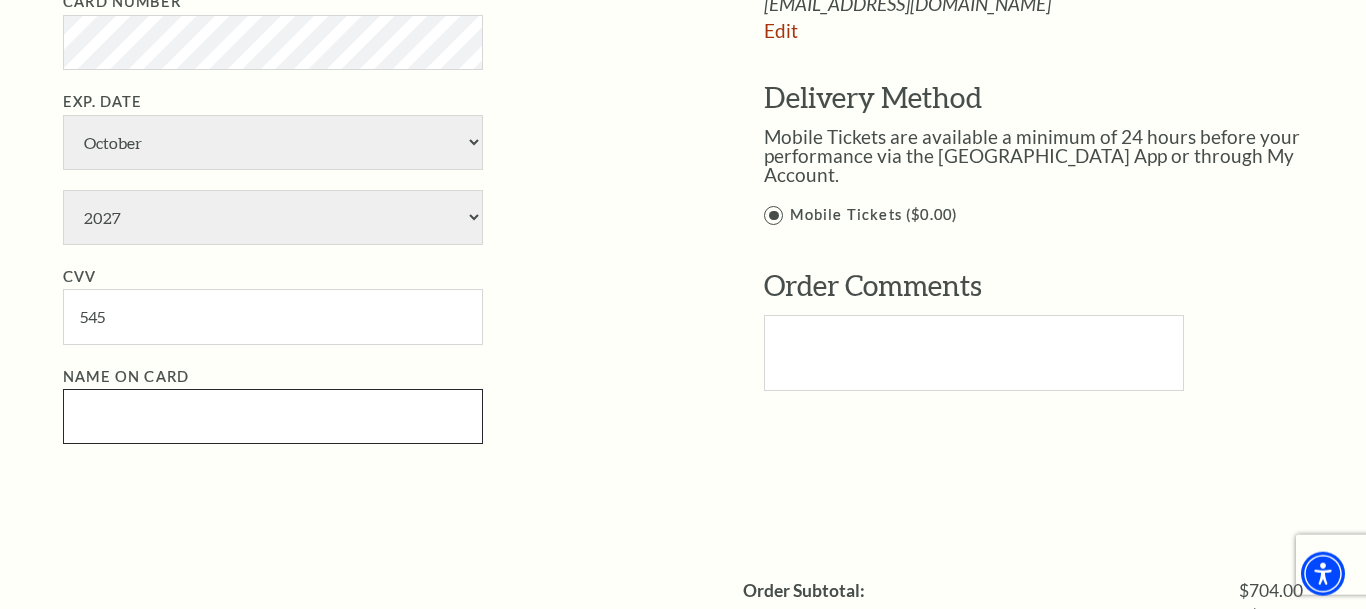 click on "Name on Card" at bounding box center [273, 416] 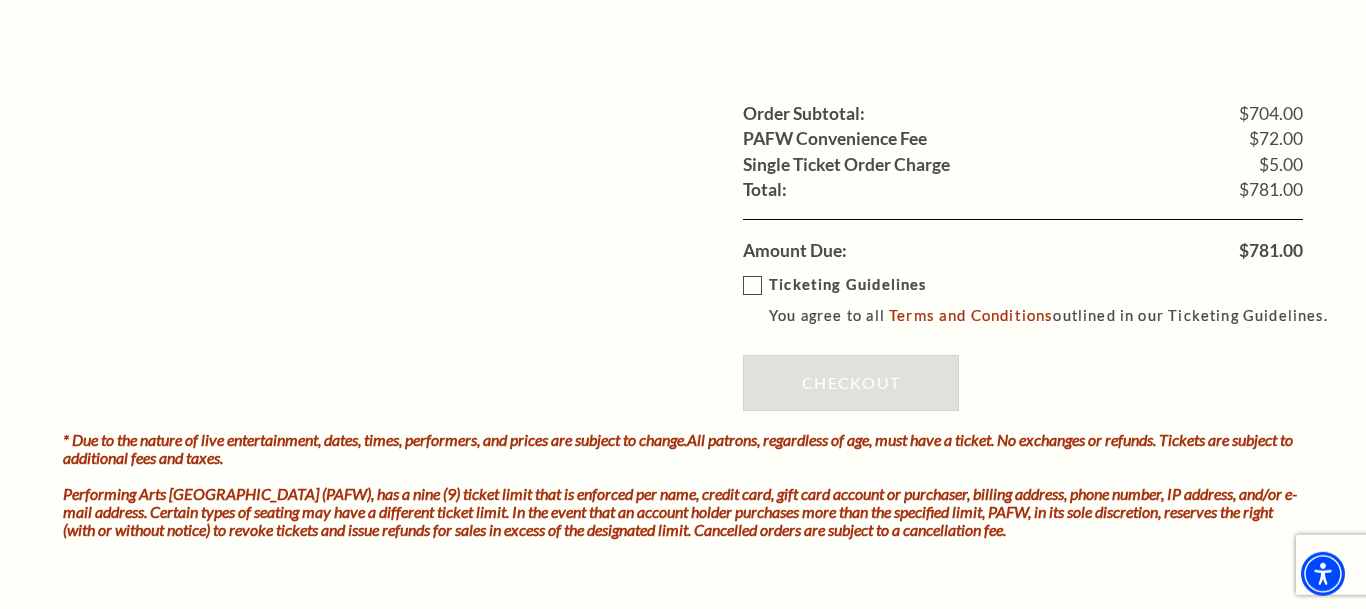 scroll, scrollTop: 2274, scrollLeft: 0, axis: vertical 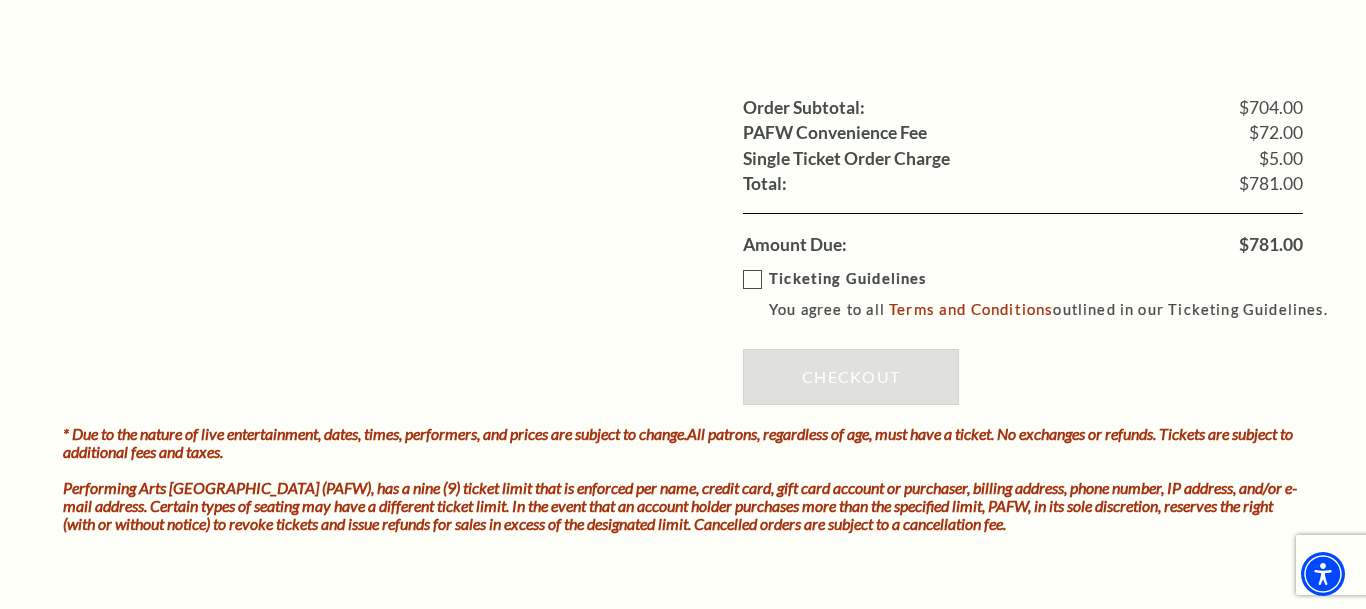 type on "[PERSON_NAME]" 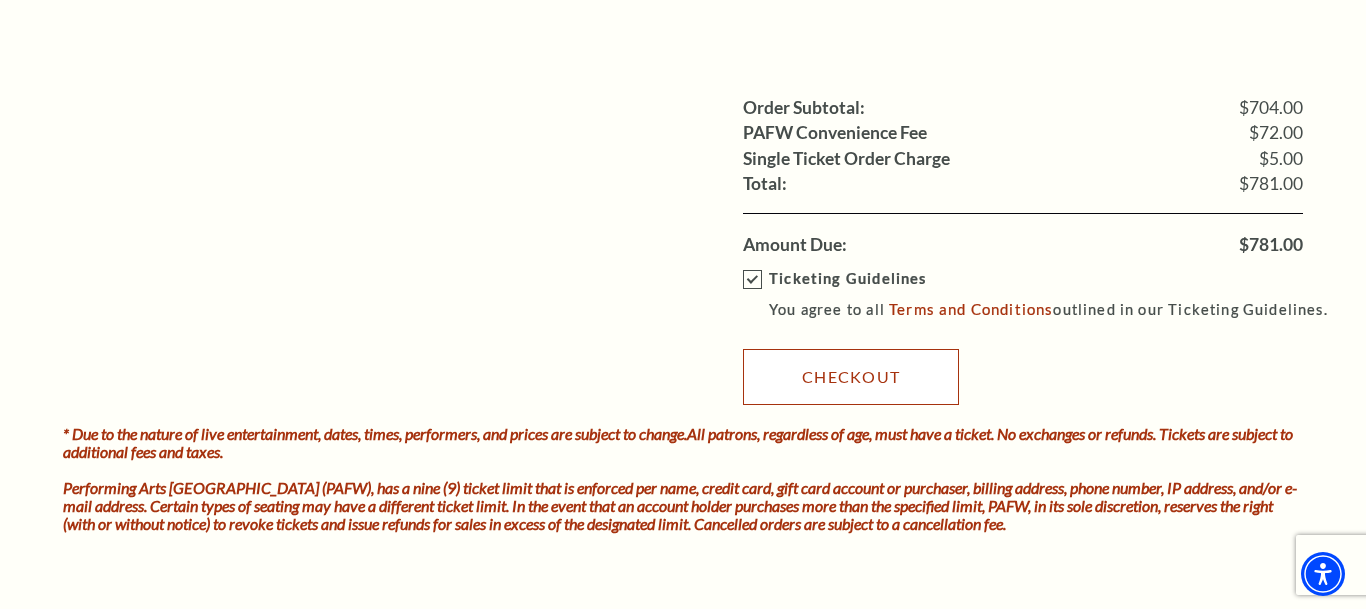 click on "Checkout" at bounding box center [851, 377] 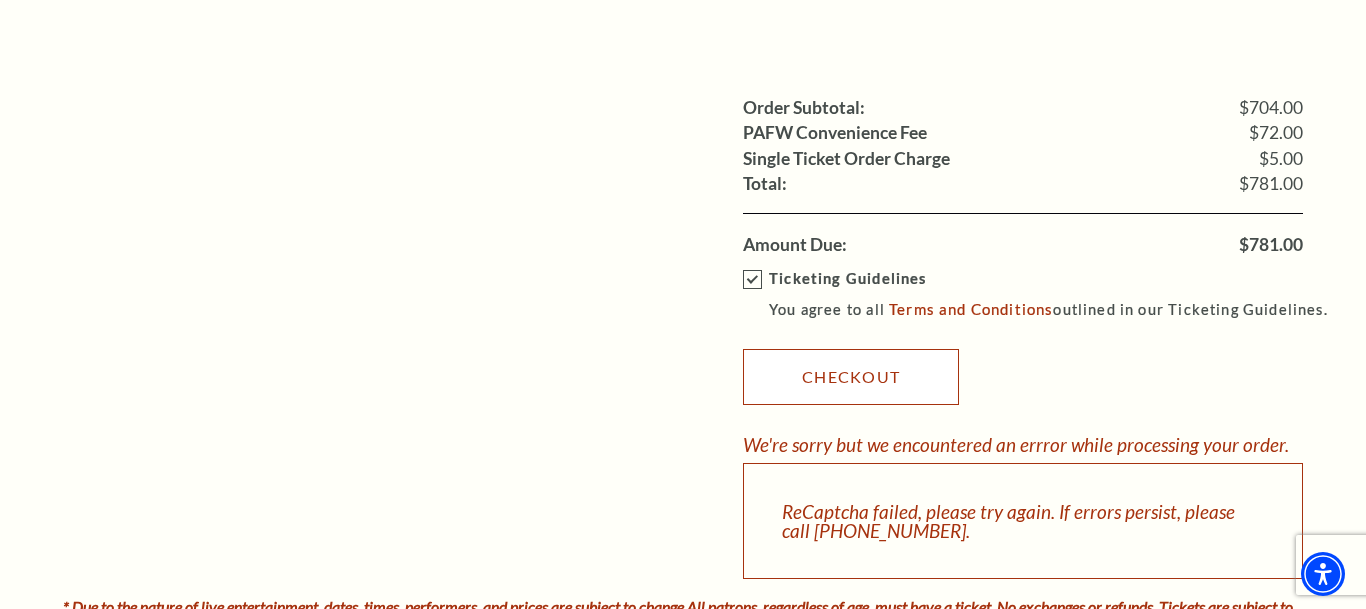 click on "Checkout" at bounding box center [851, 377] 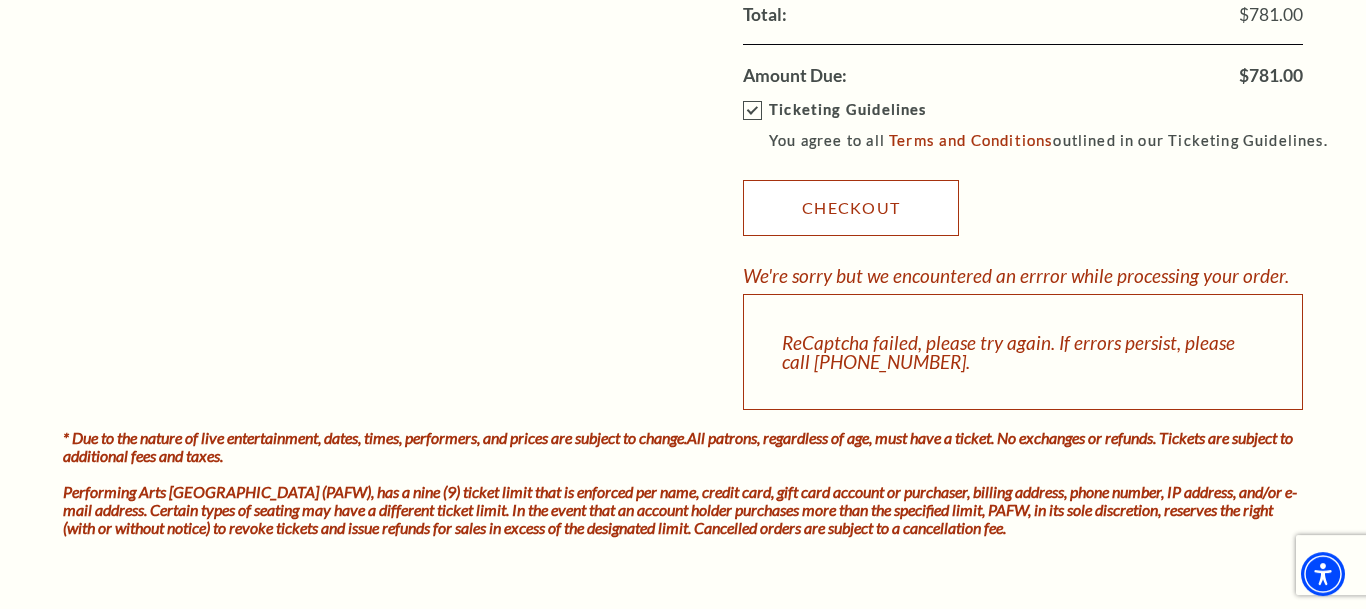 scroll, scrollTop: 2461, scrollLeft: 0, axis: vertical 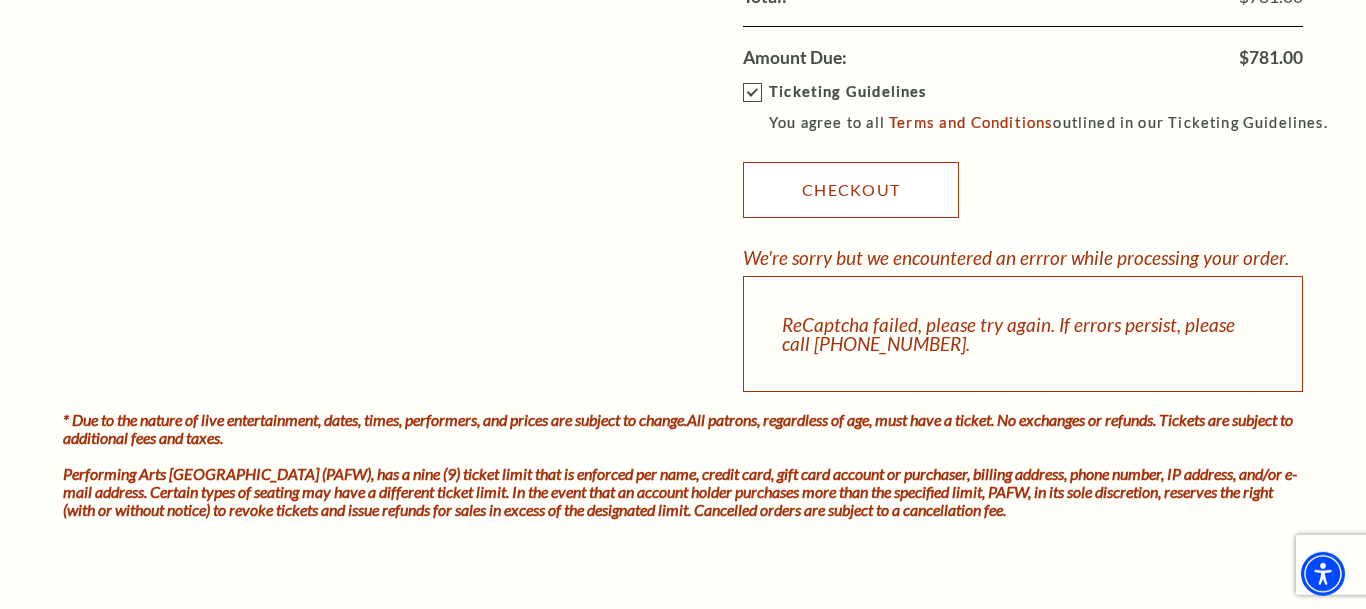 click on "Checkout" at bounding box center [851, 190] 